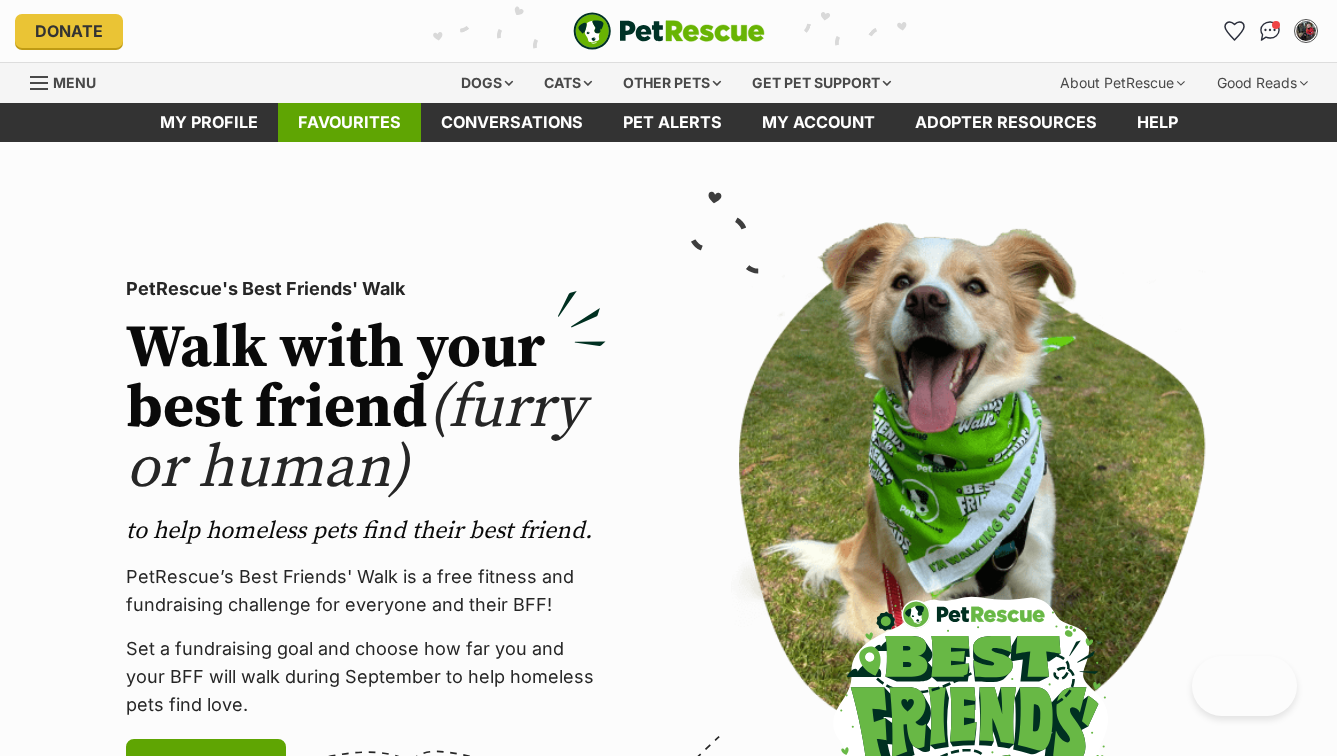 scroll, scrollTop: 0, scrollLeft: 0, axis: both 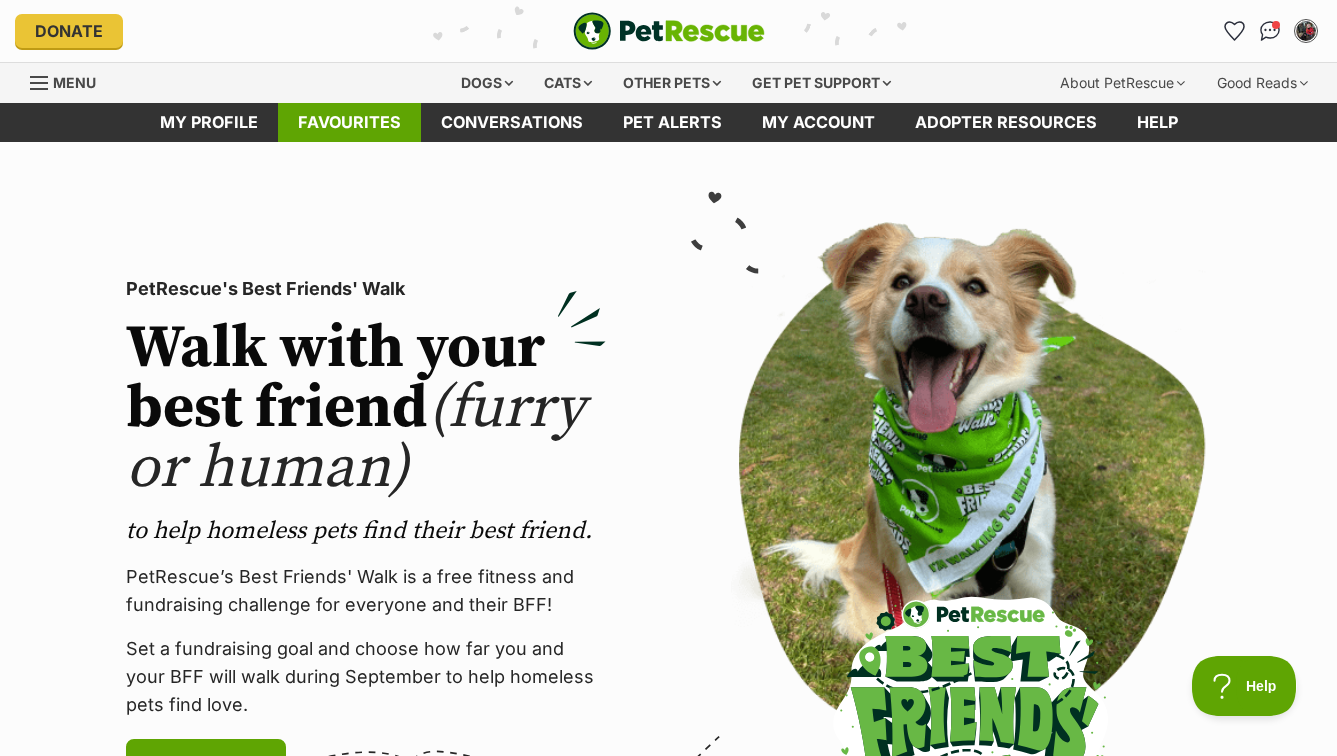 click on "Favourites" at bounding box center [349, 122] 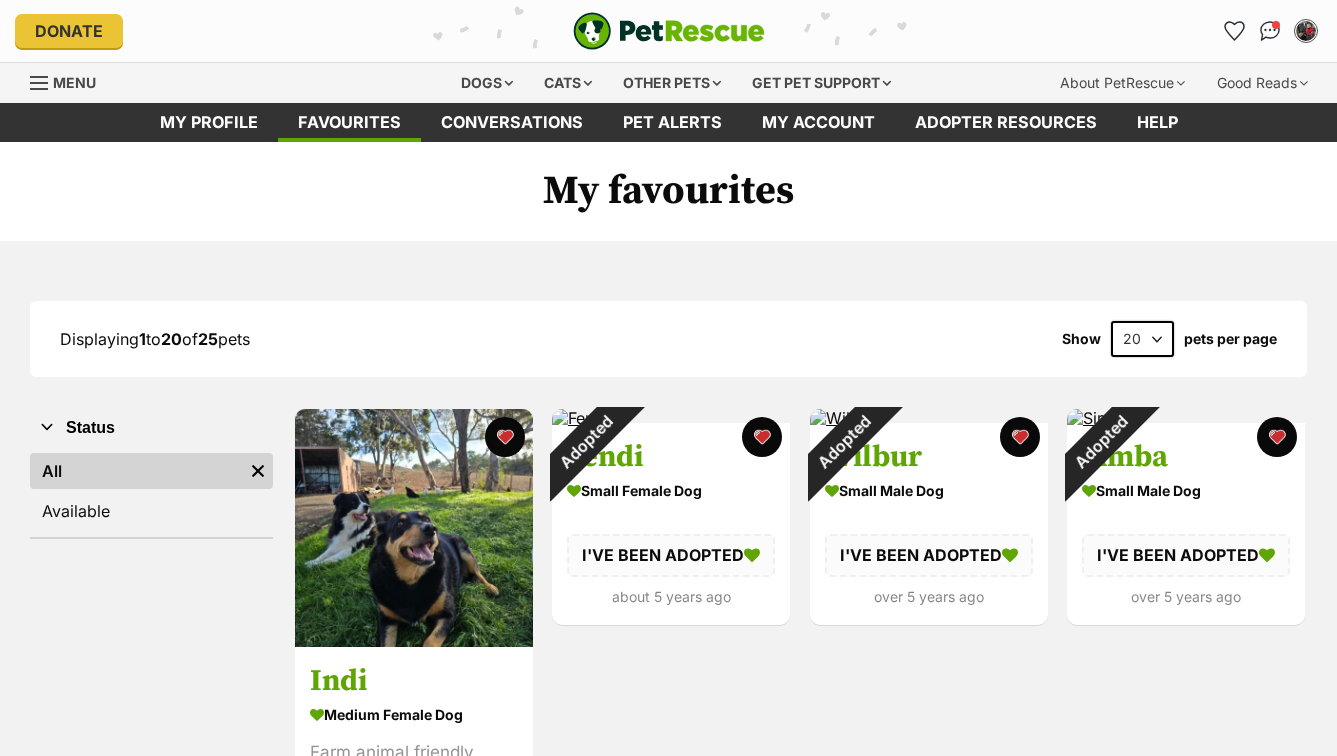 scroll, scrollTop: 0, scrollLeft: 0, axis: both 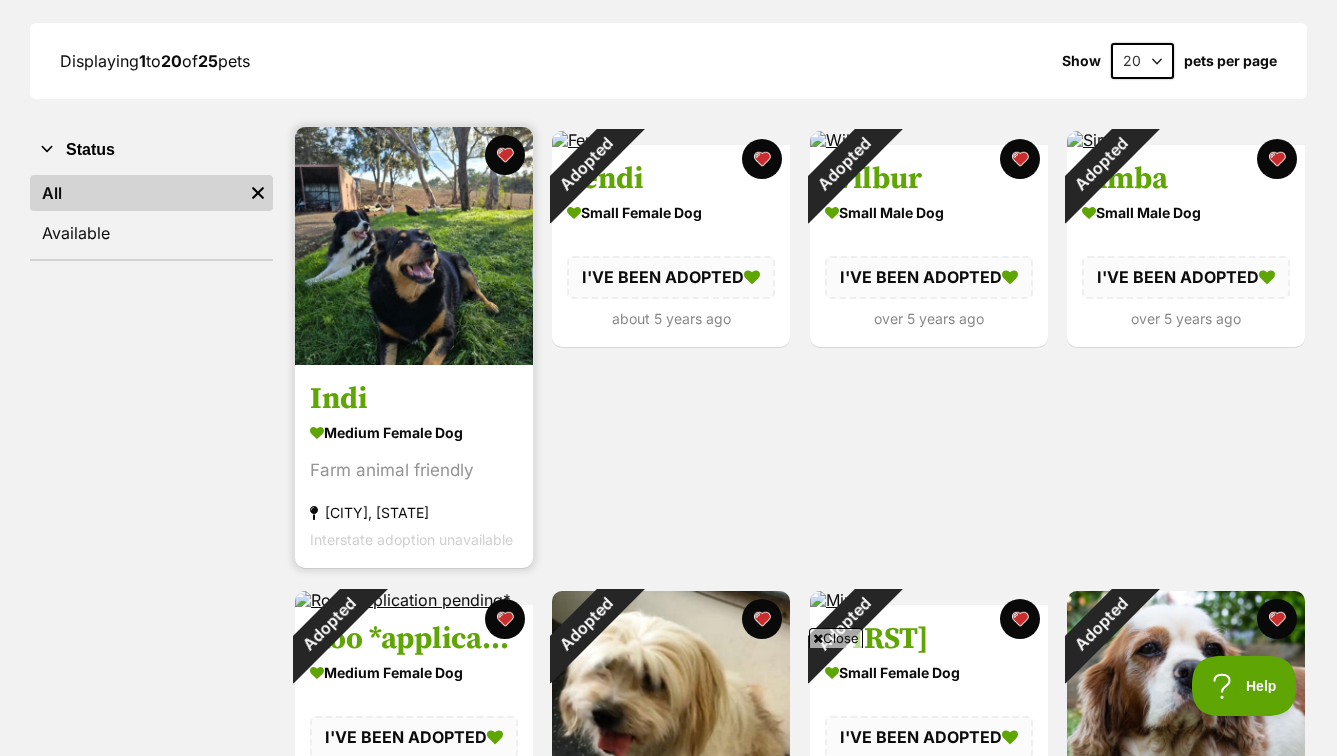 click at bounding box center [414, 246] 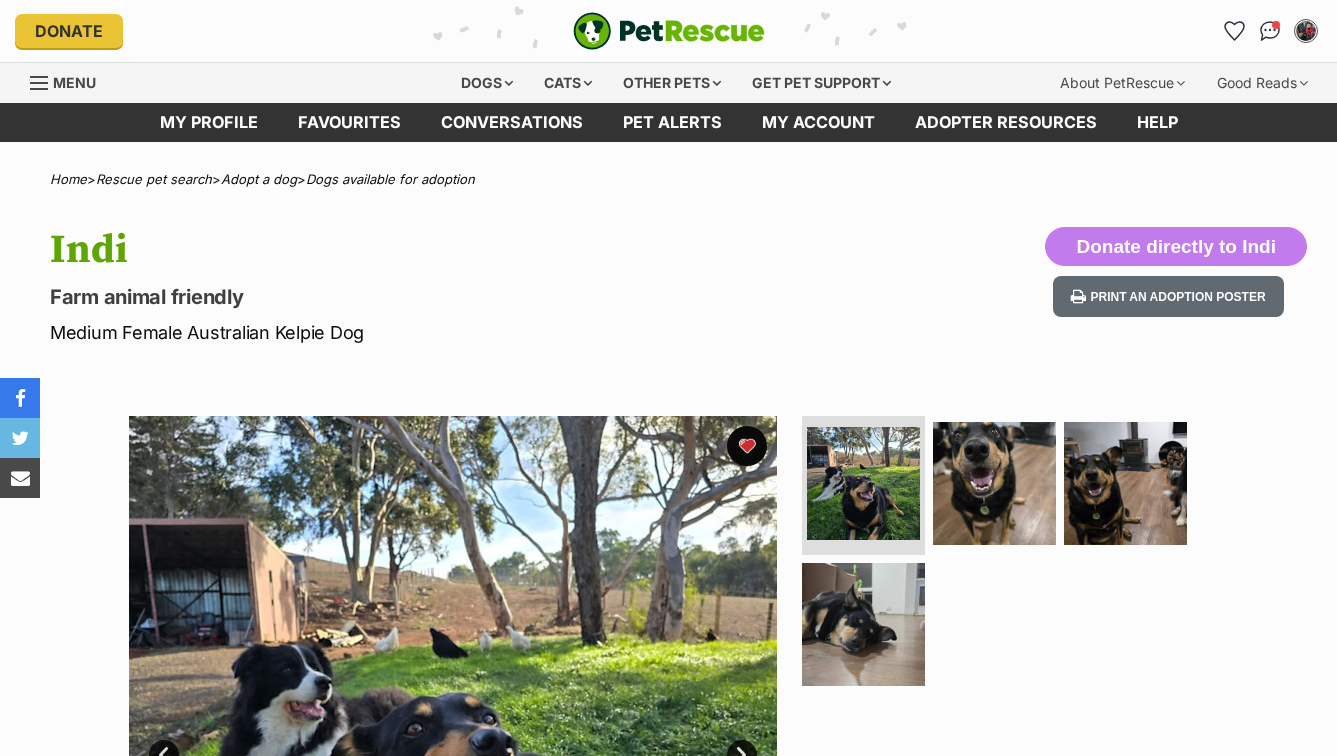 scroll, scrollTop: 0, scrollLeft: 0, axis: both 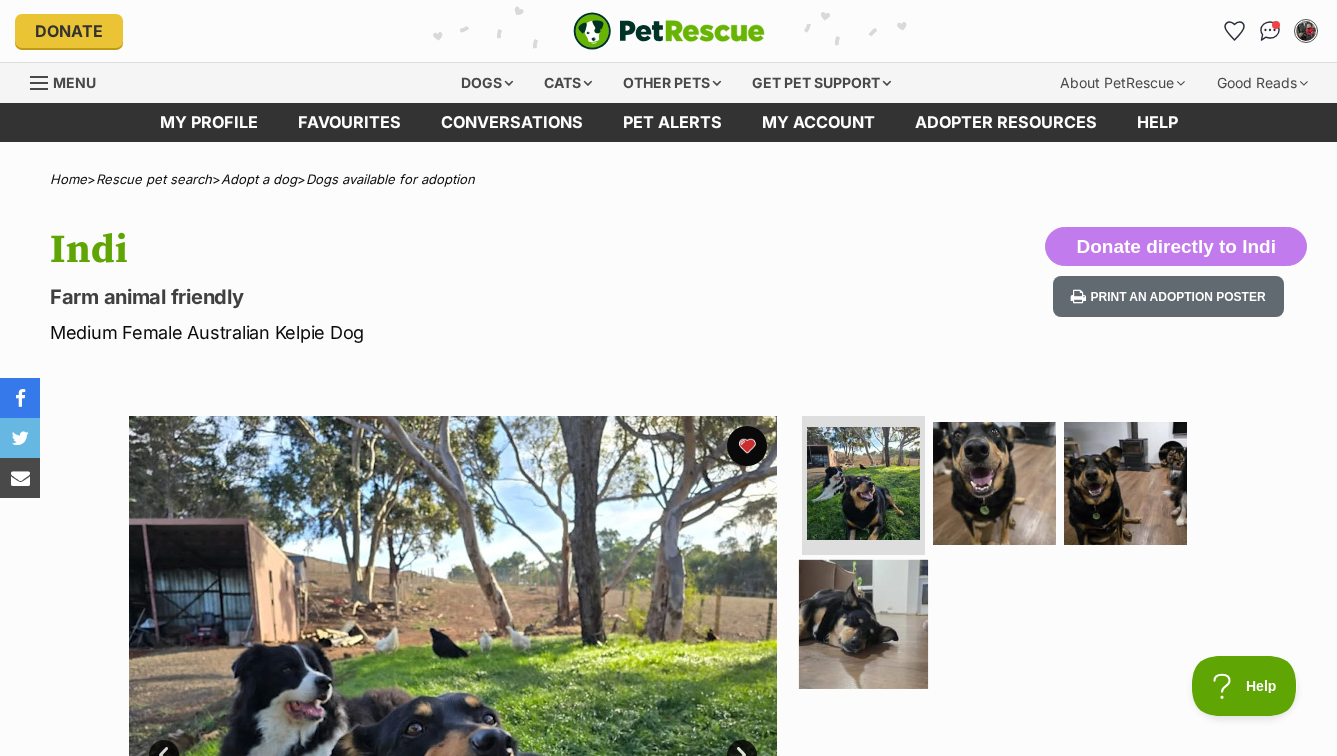click at bounding box center (863, 624) 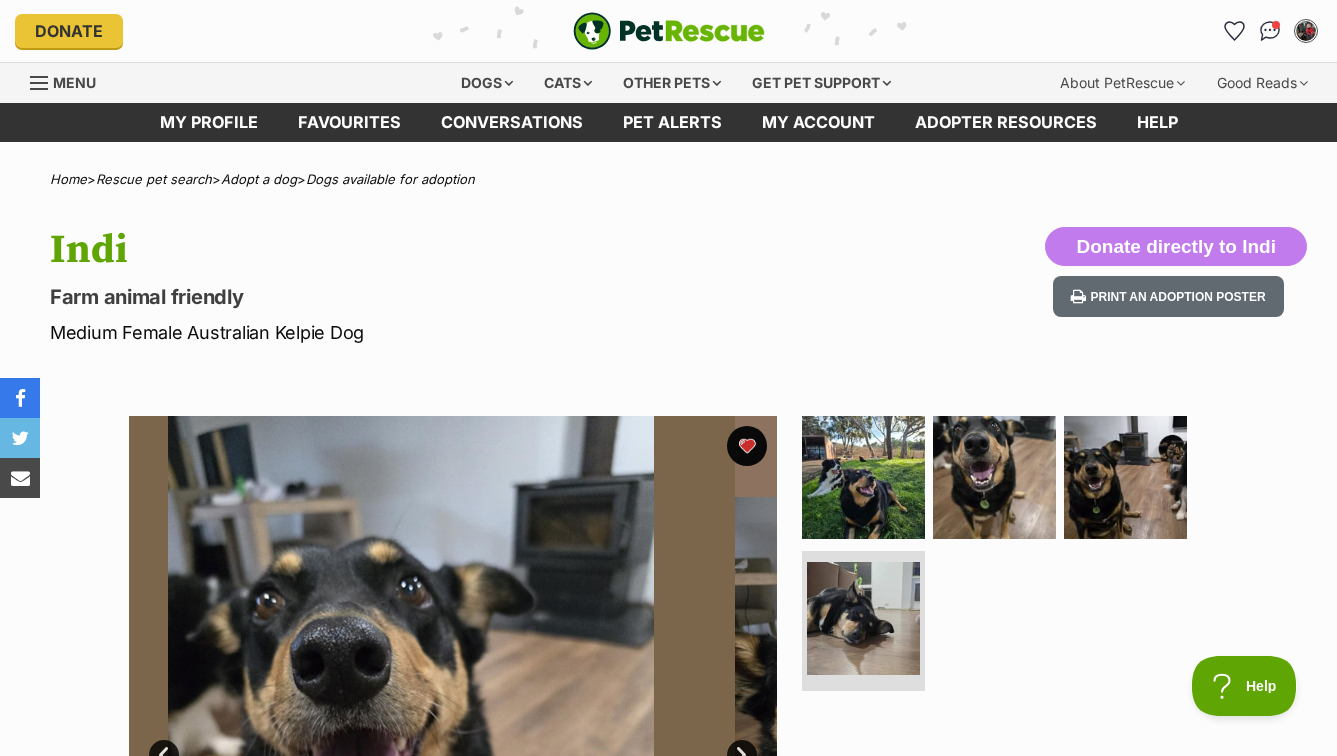 scroll, scrollTop: 0, scrollLeft: 0, axis: both 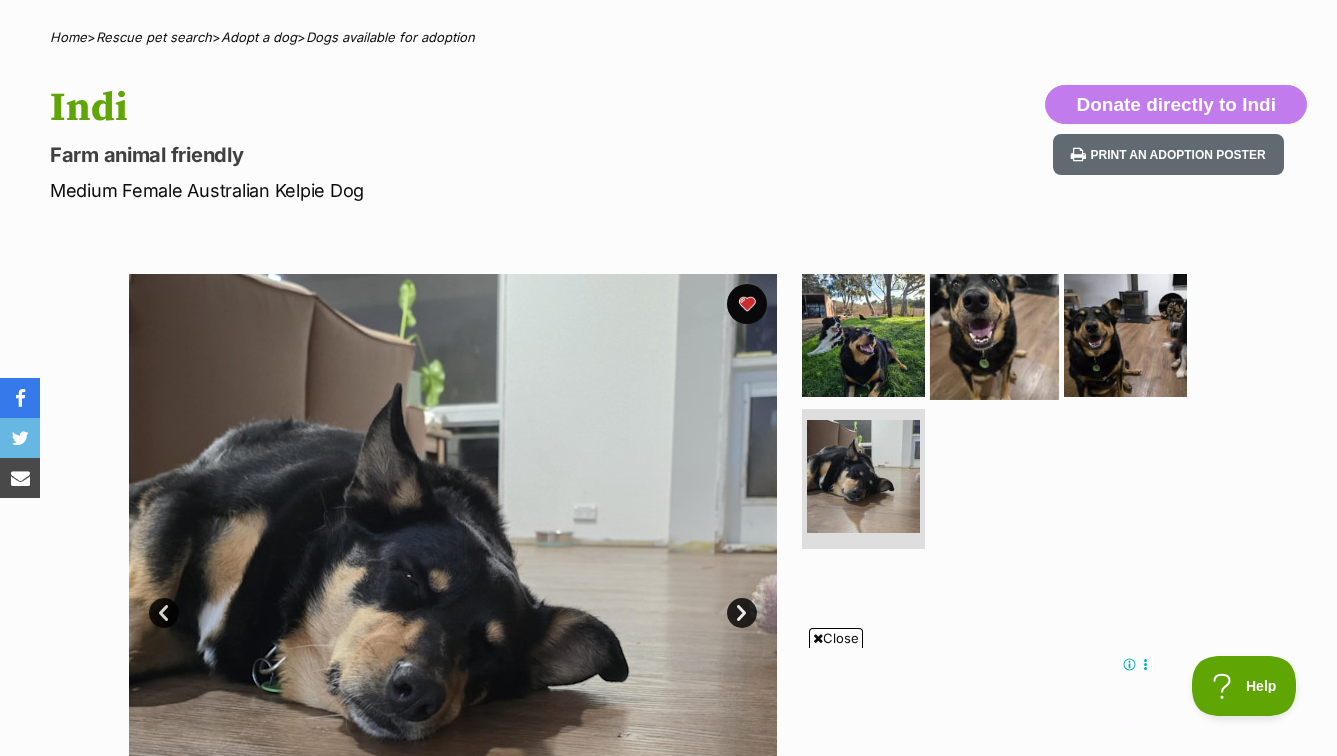 click at bounding box center [994, 334] 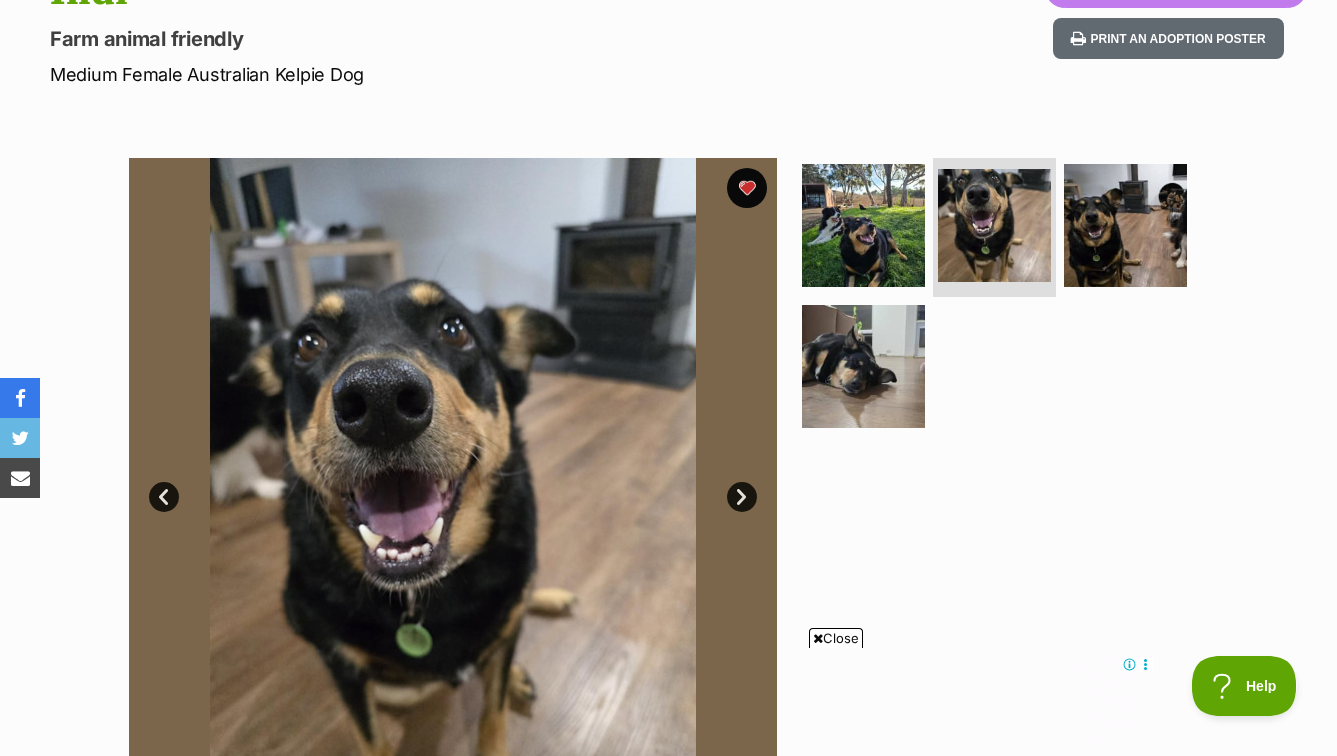 scroll, scrollTop: 264, scrollLeft: 0, axis: vertical 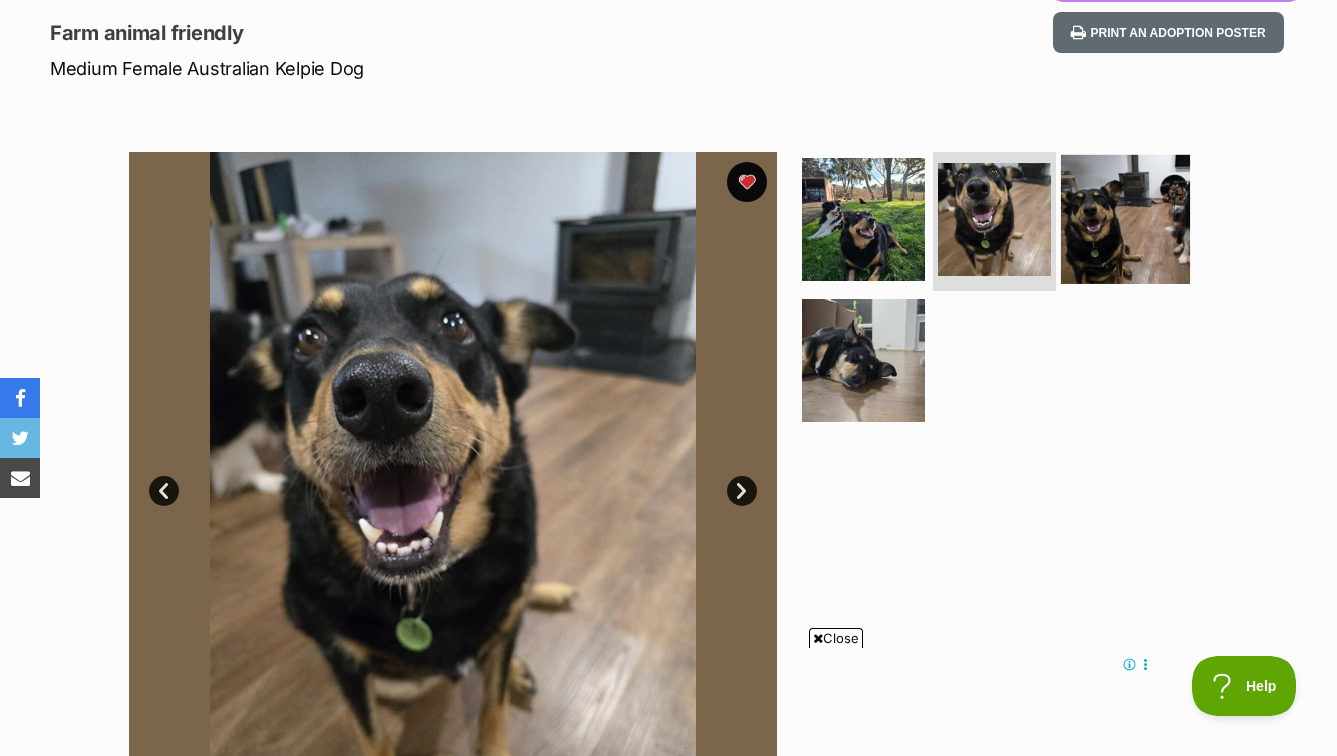 click at bounding box center (1125, 218) 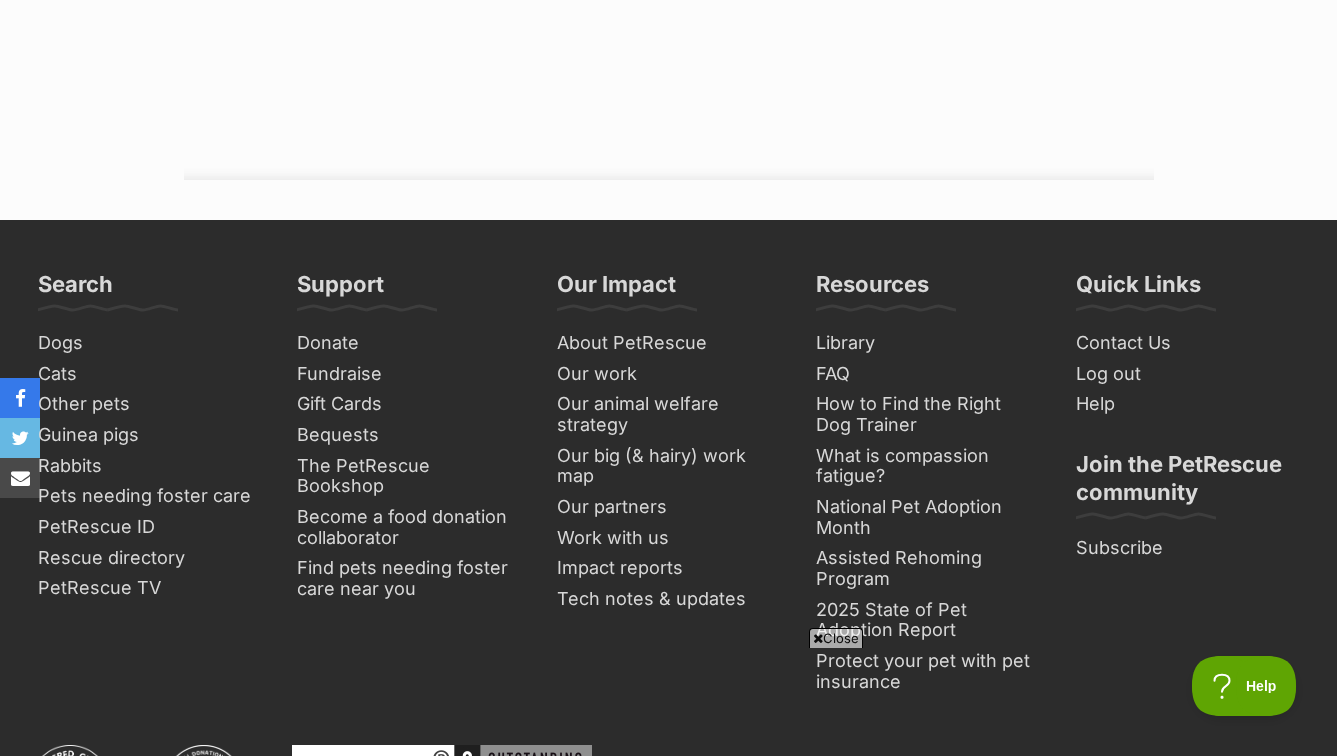 scroll, scrollTop: 2981, scrollLeft: 0, axis: vertical 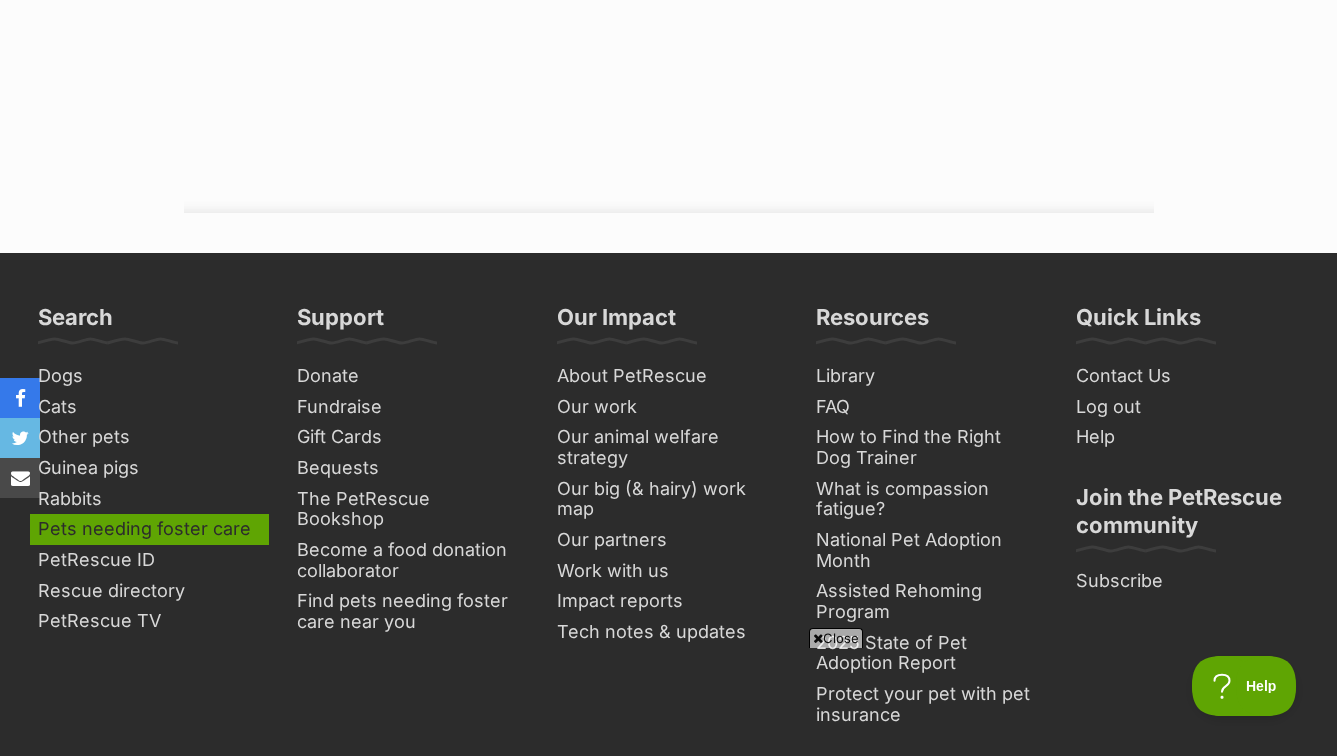 click on "Pets needing foster care" at bounding box center [149, 529] 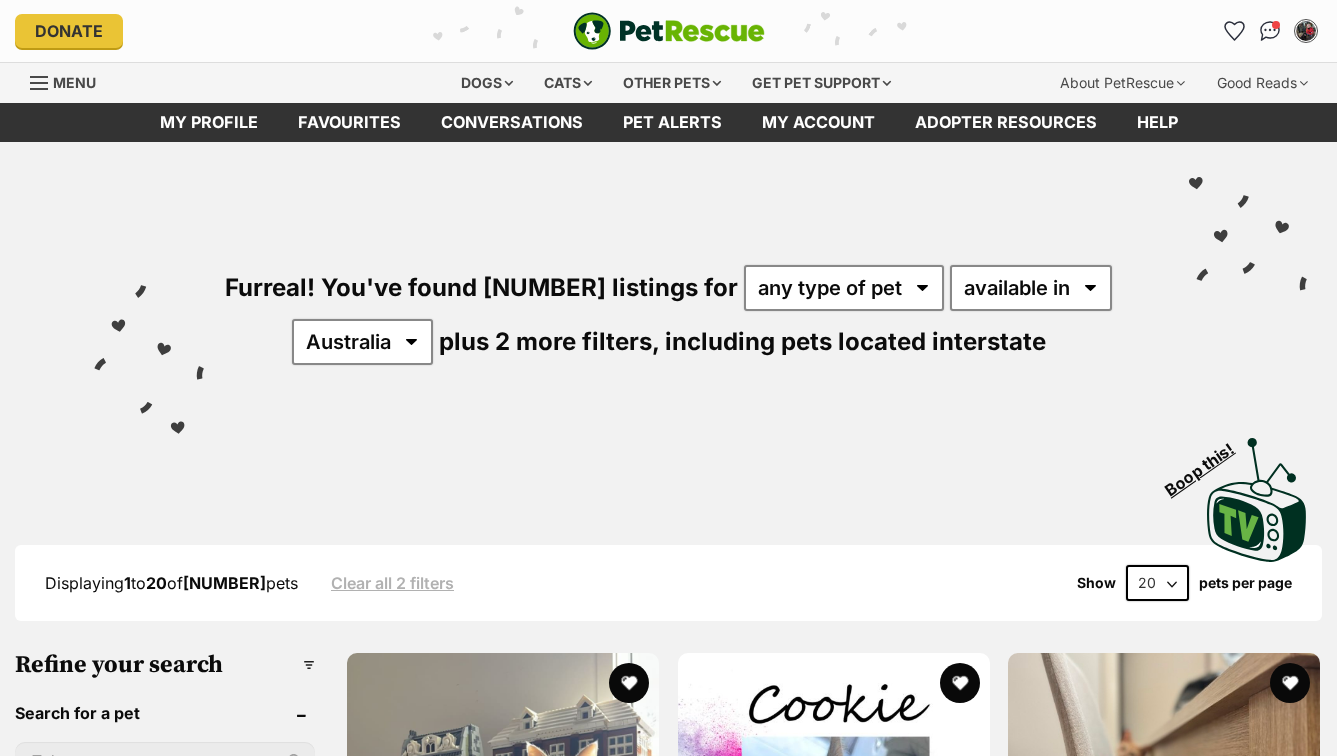 scroll, scrollTop: 0, scrollLeft: 0, axis: both 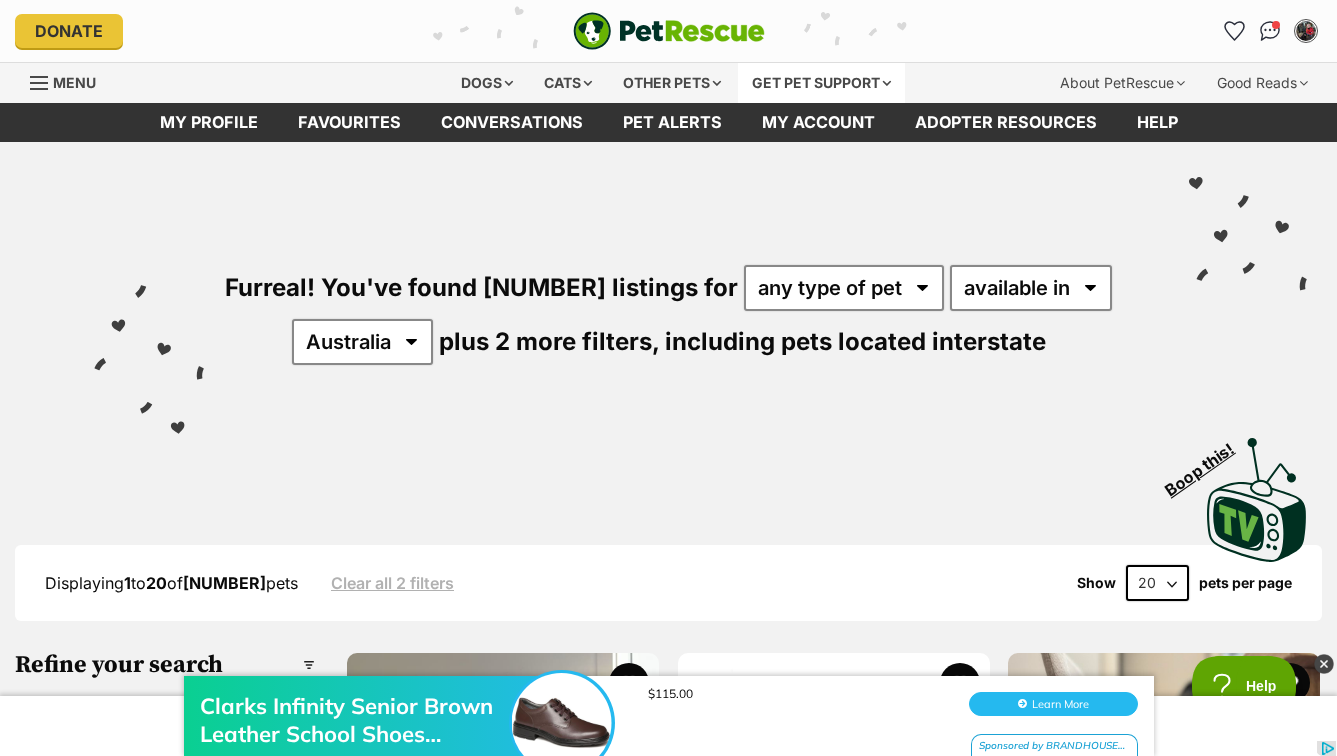 click on "Get pet support" at bounding box center (821, 83) 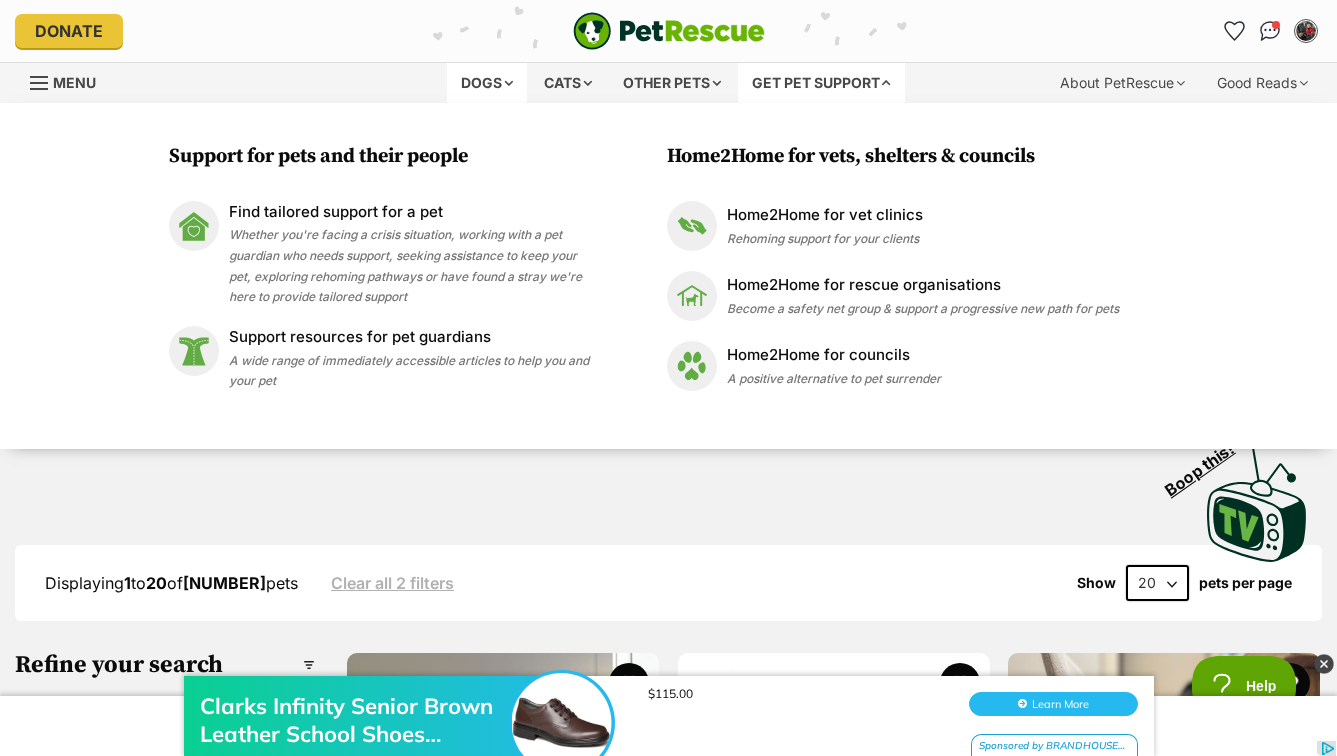 click on "Dogs" at bounding box center (487, 83) 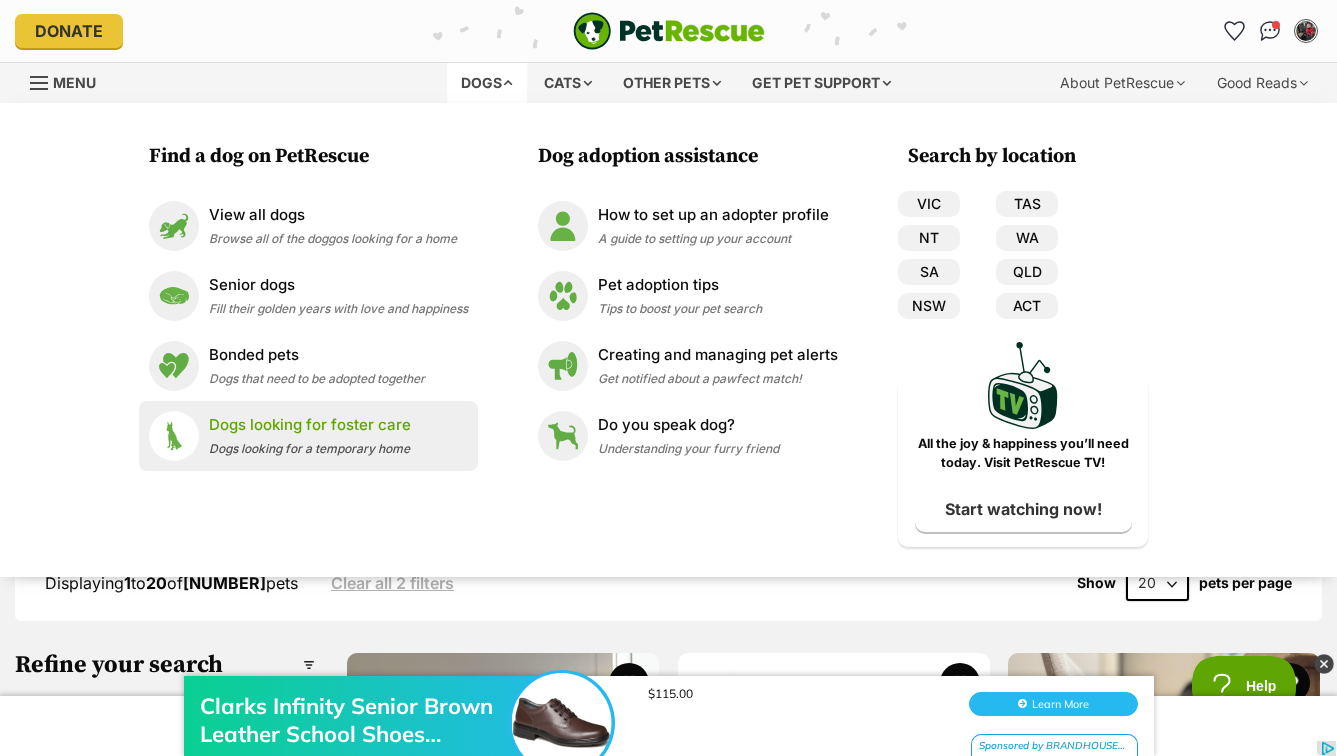 click on "Dogs looking for foster care" at bounding box center (310, 425) 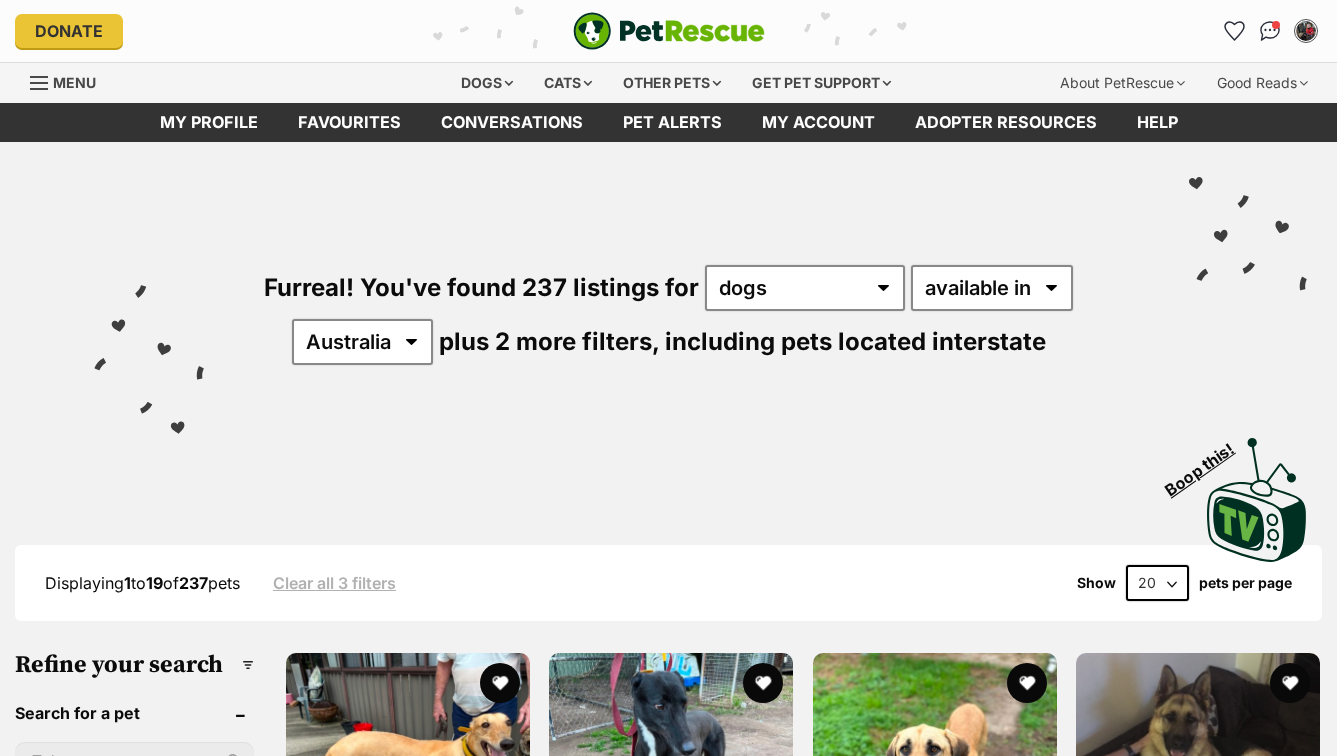 scroll, scrollTop: 0, scrollLeft: 0, axis: both 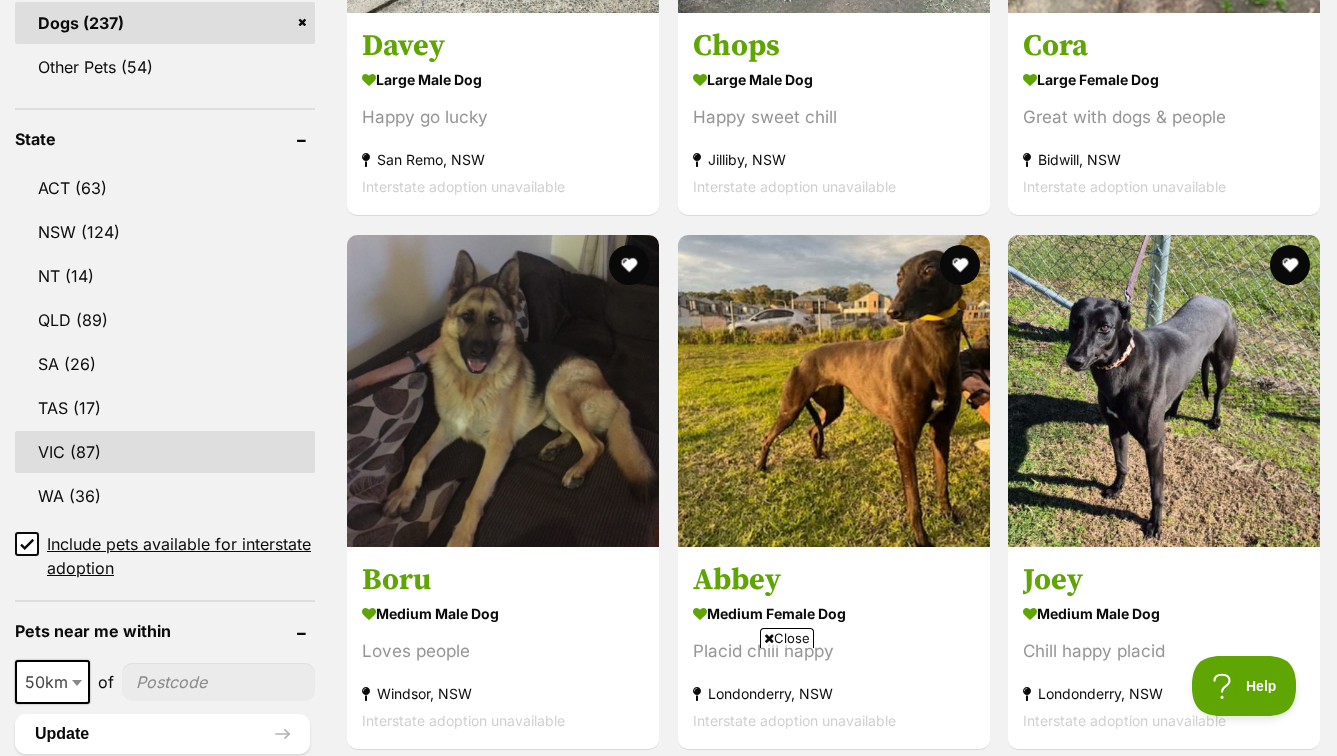 click on "VIC (87)" at bounding box center [165, 452] 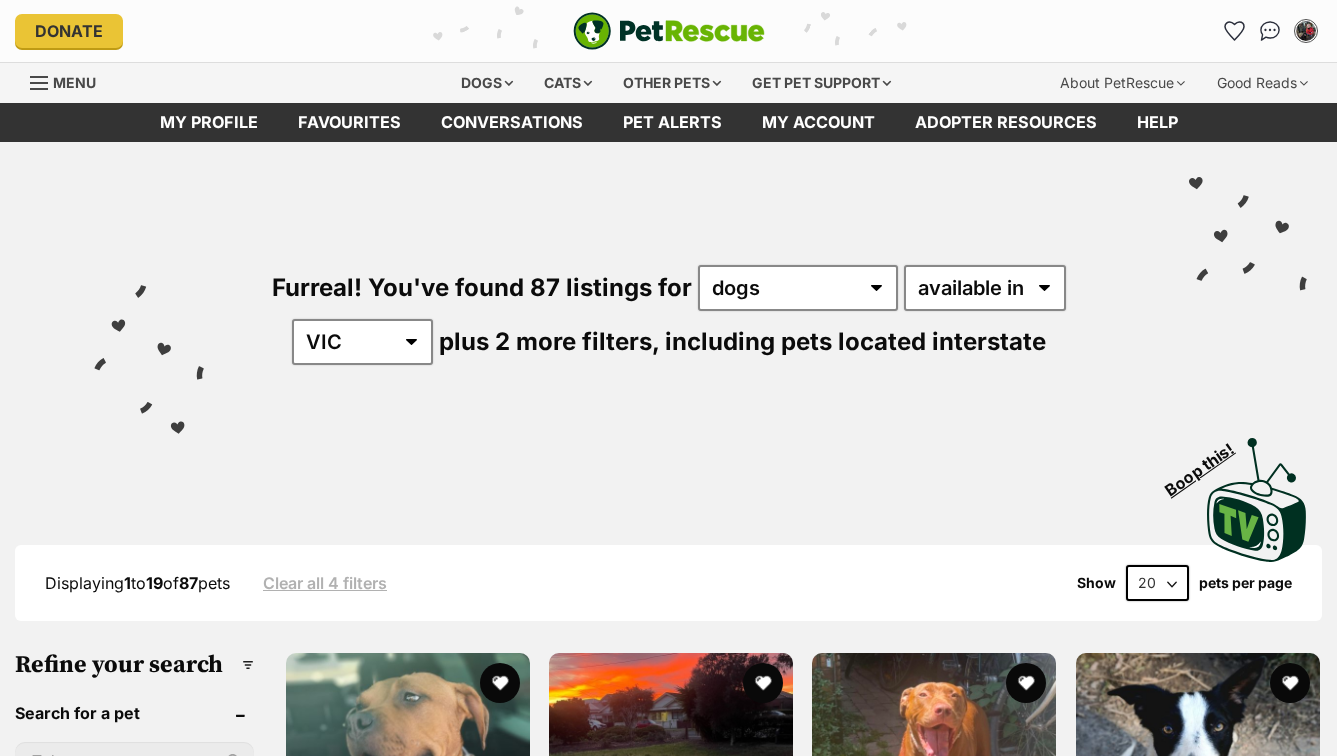 scroll, scrollTop: 0, scrollLeft: 0, axis: both 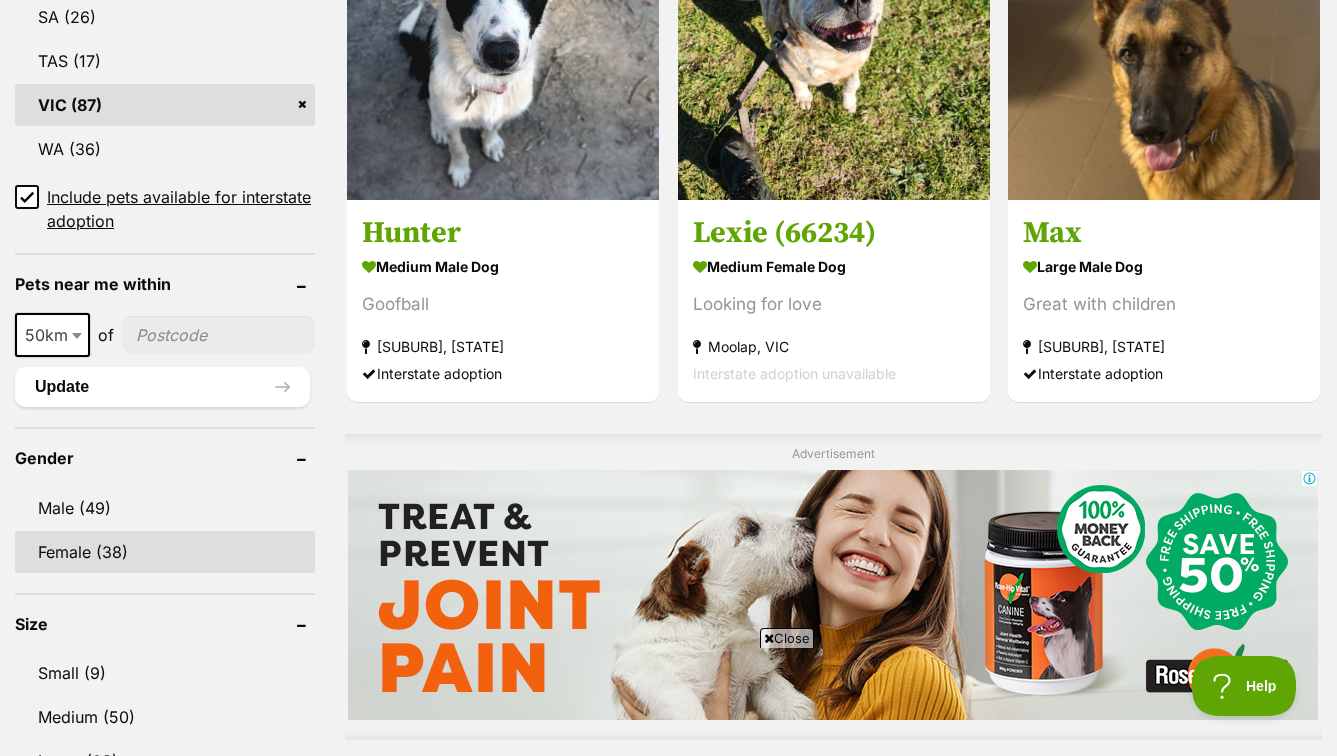 click on "Female (38)" at bounding box center (165, 552) 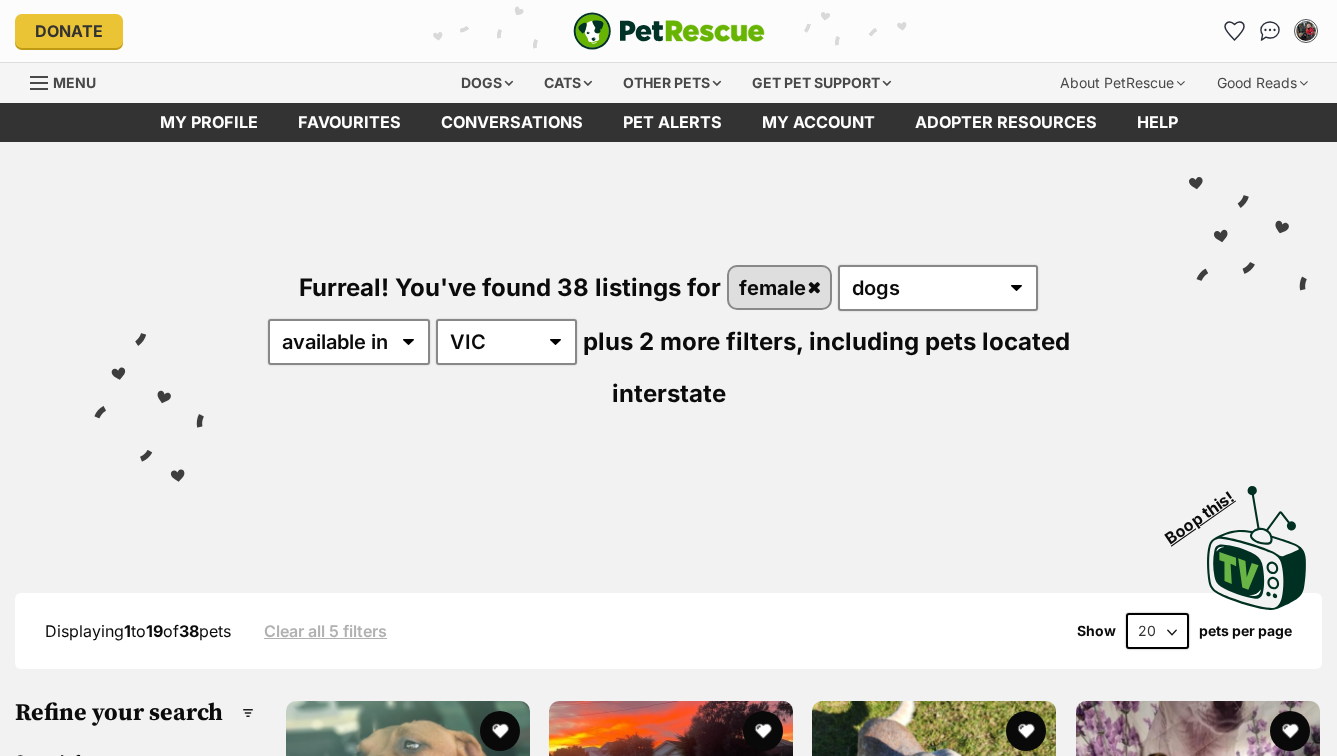 scroll, scrollTop: 0, scrollLeft: 0, axis: both 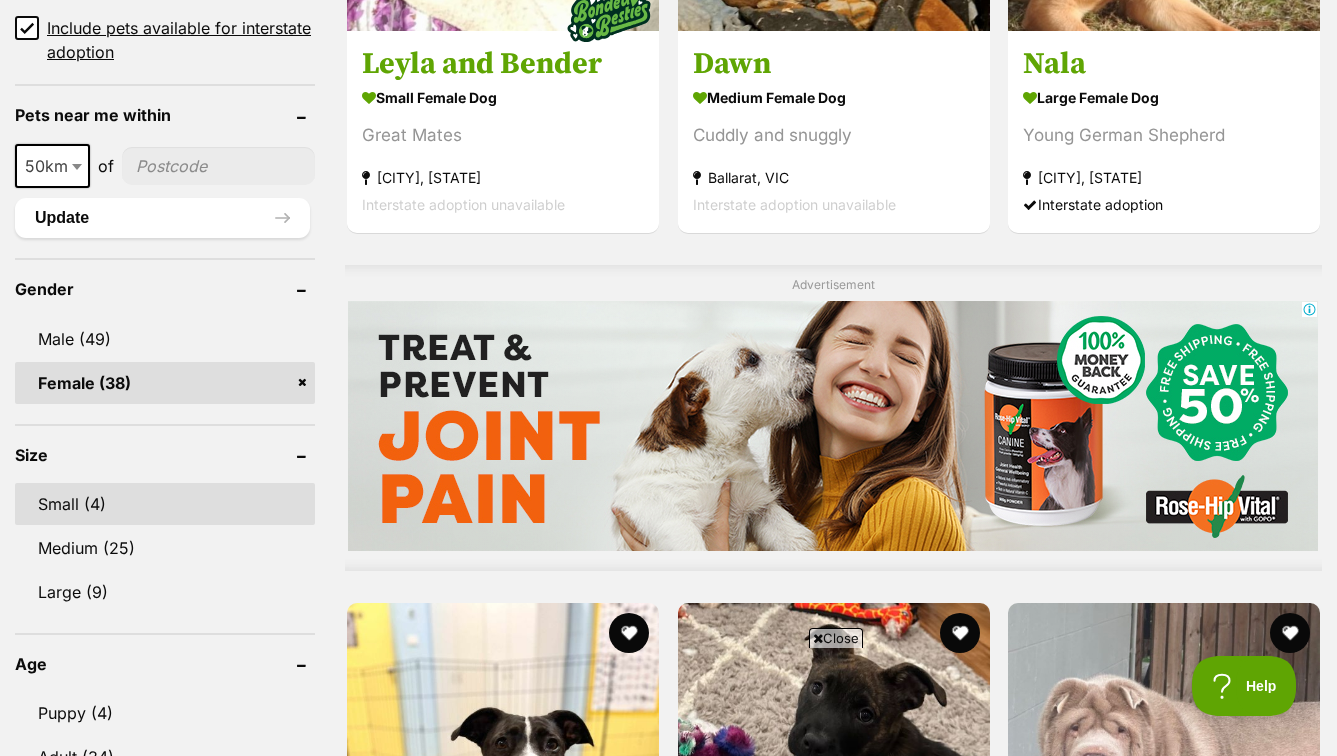 click on "Small (4)" at bounding box center [165, 504] 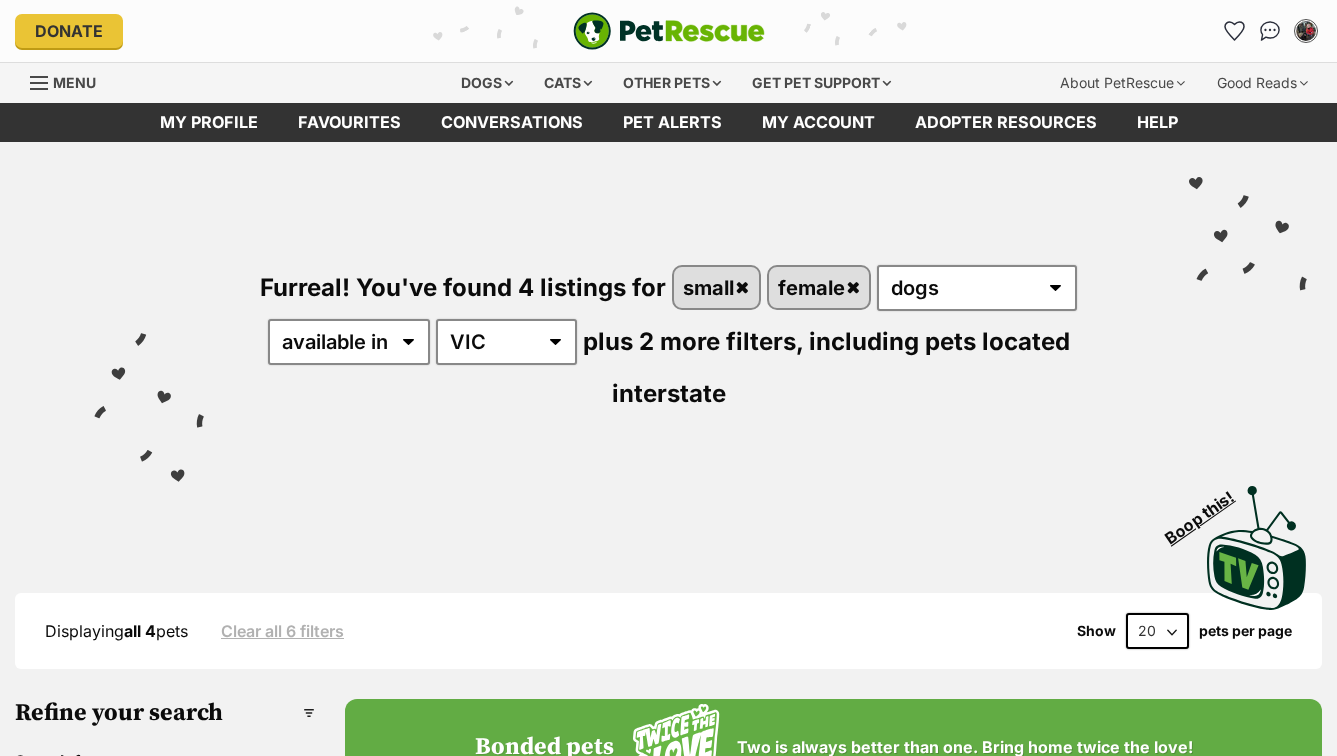 scroll, scrollTop: 0, scrollLeft: 0, axis: both 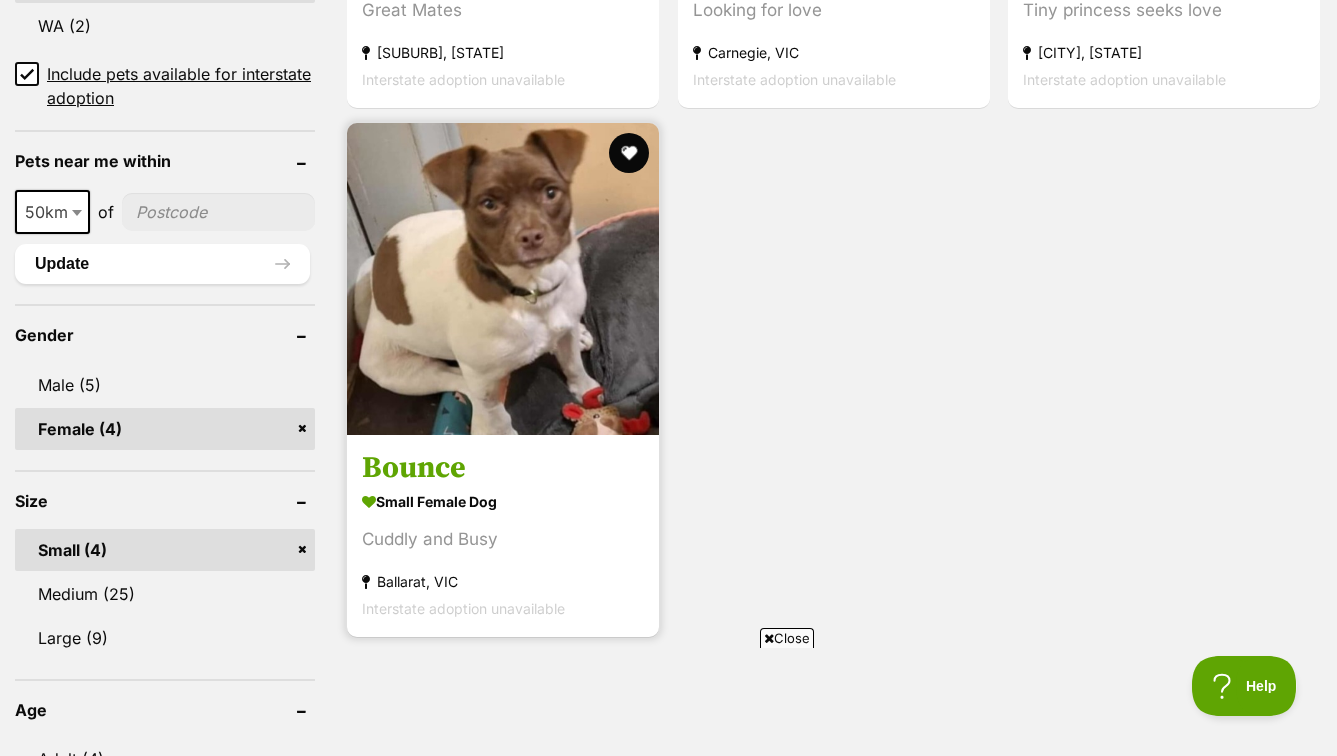 click at bounding box center (503, 279) 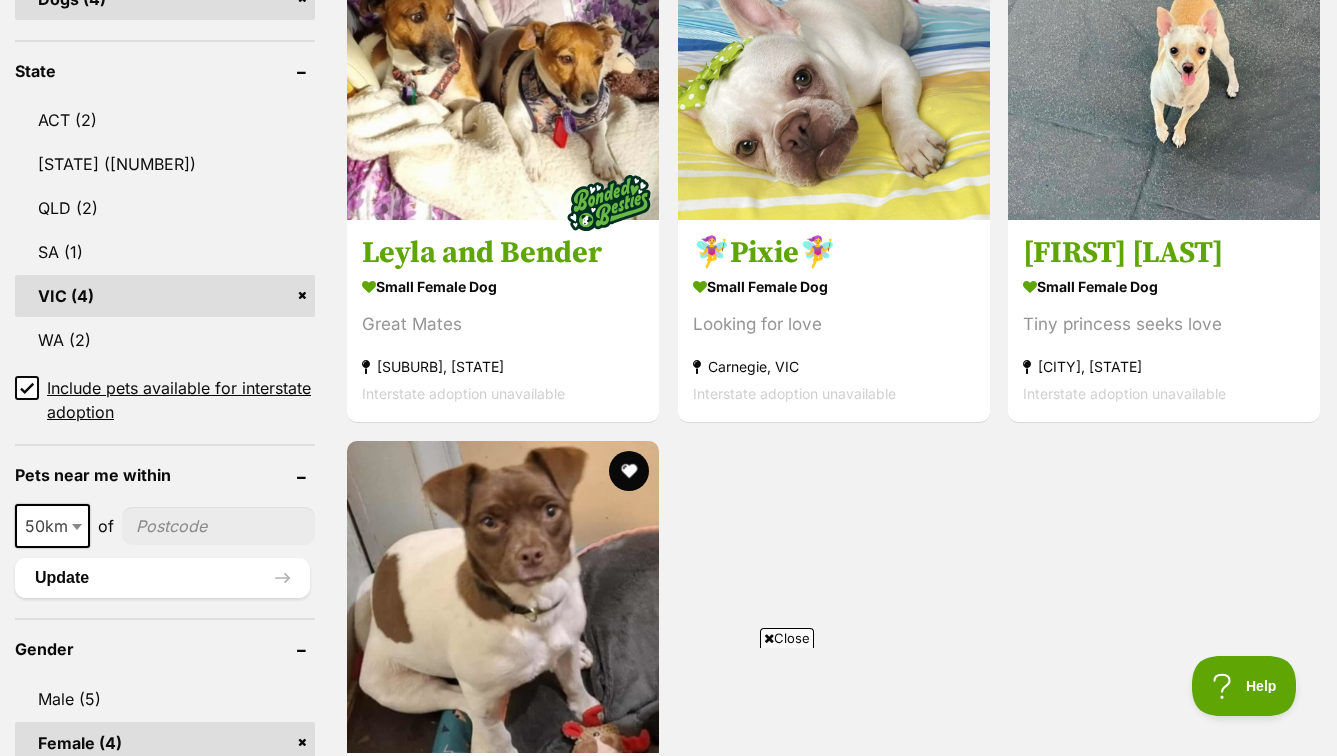 scroll, scrollTop: 894, scrollLeft: 0, axis: vertical 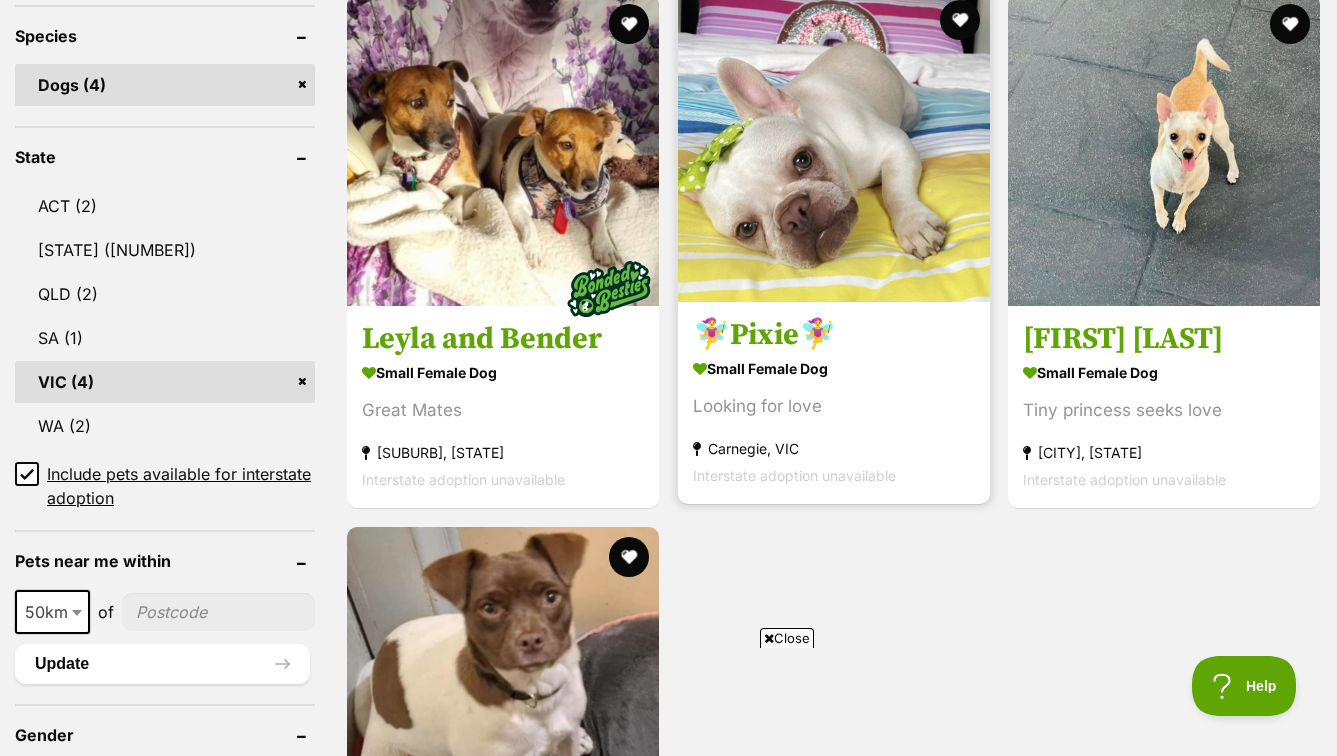 click at bounding box center (834, 146) 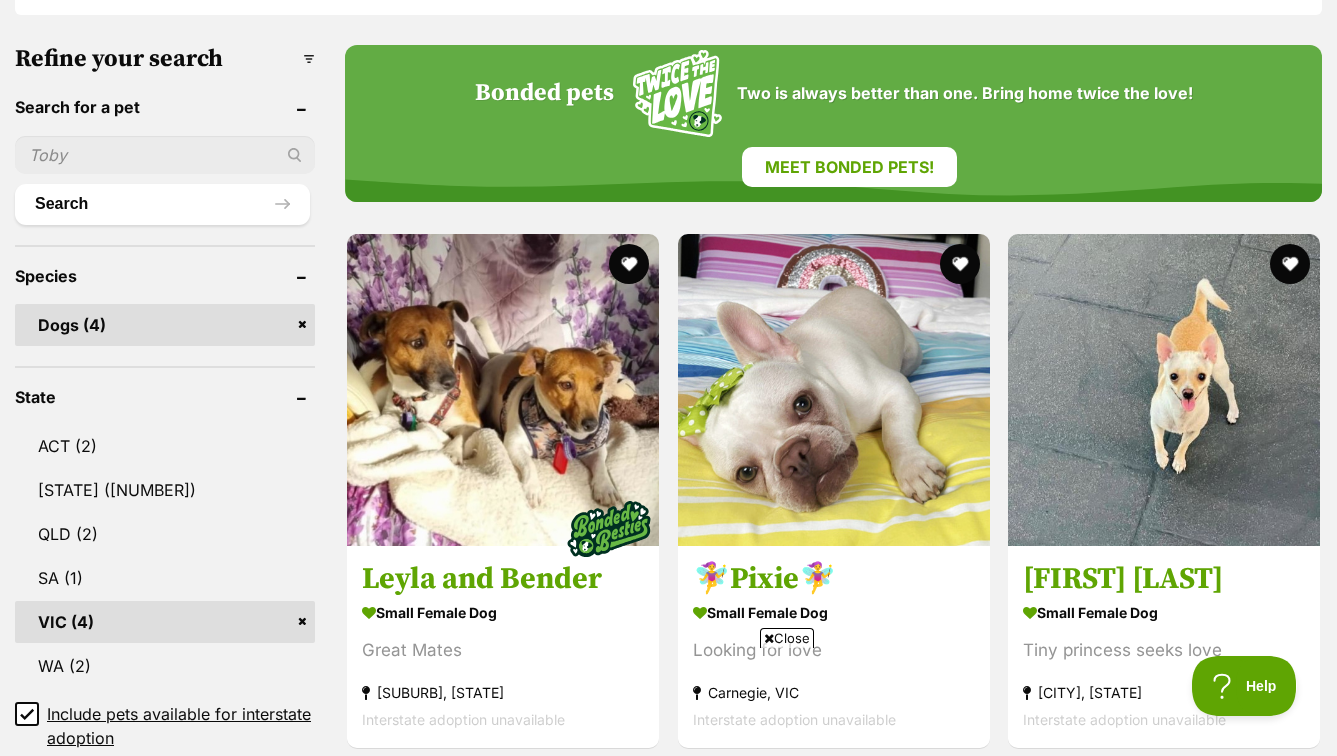 scroll, scrollTop: 626, scrollLeft: 0, axis: vertical 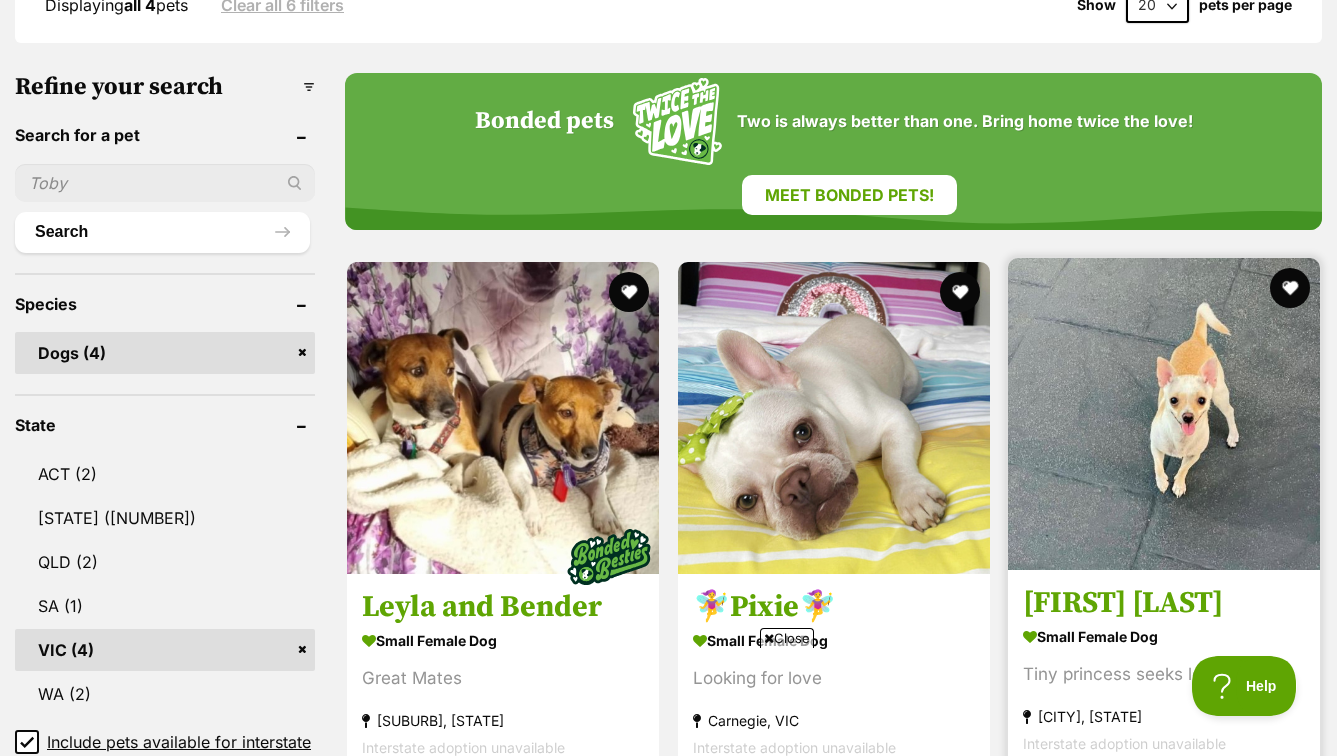 click on "Holly Silvanus" at bounding box center (1164, 603) 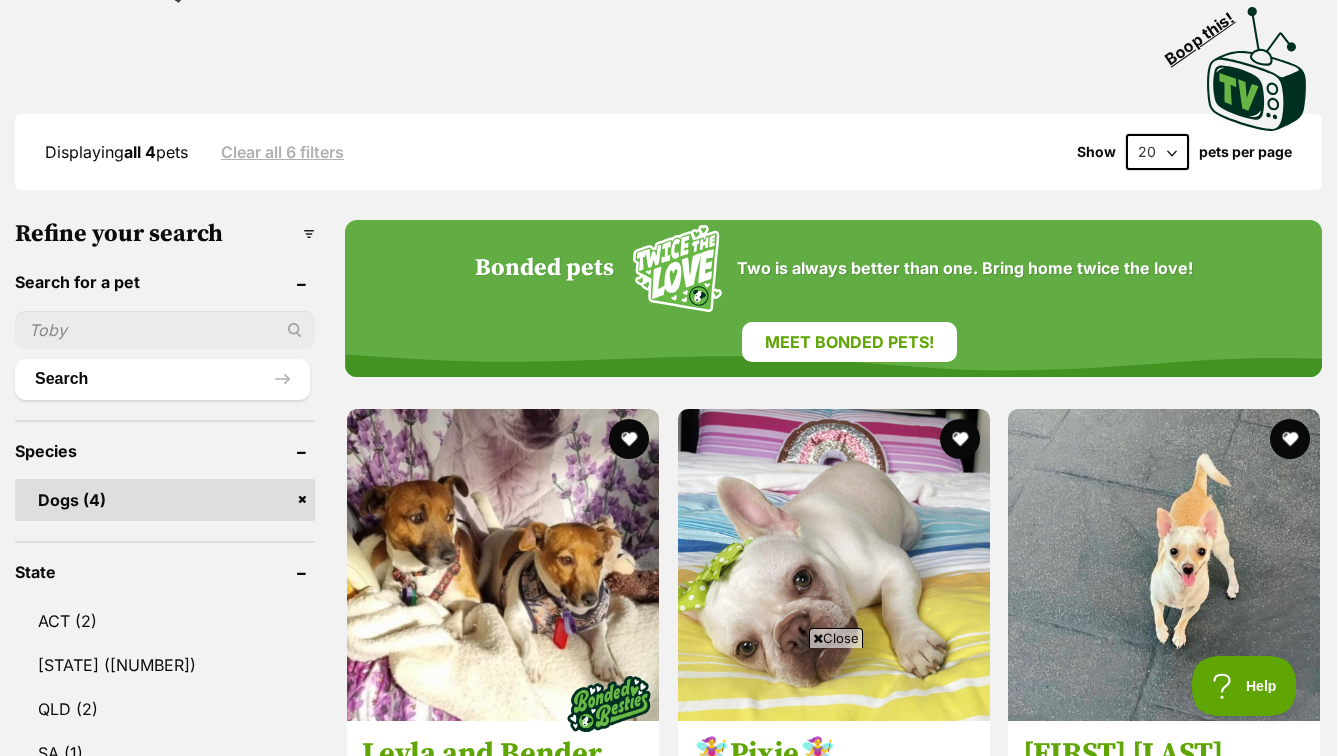 scroll, scrollTop: 0, scrollLeft: 0, axis: both 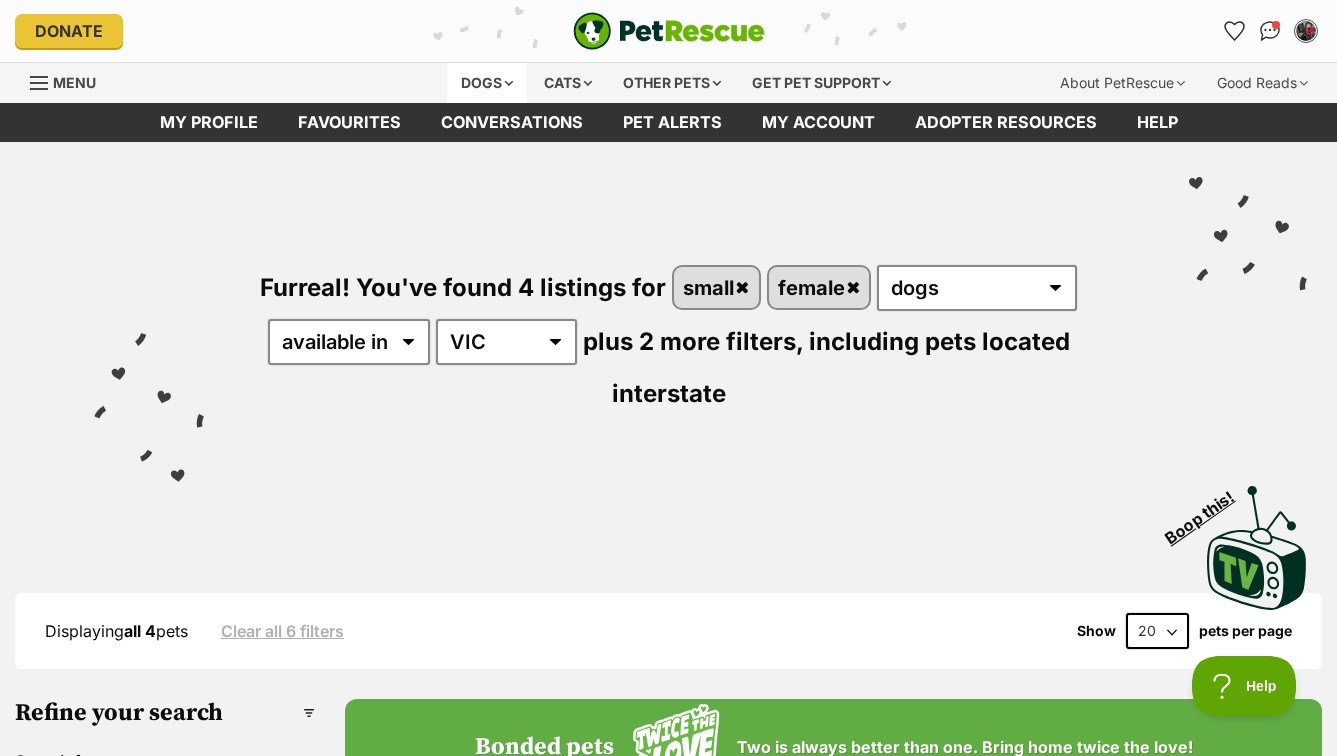 click on "Dogs" at bounding box center [487, 83] 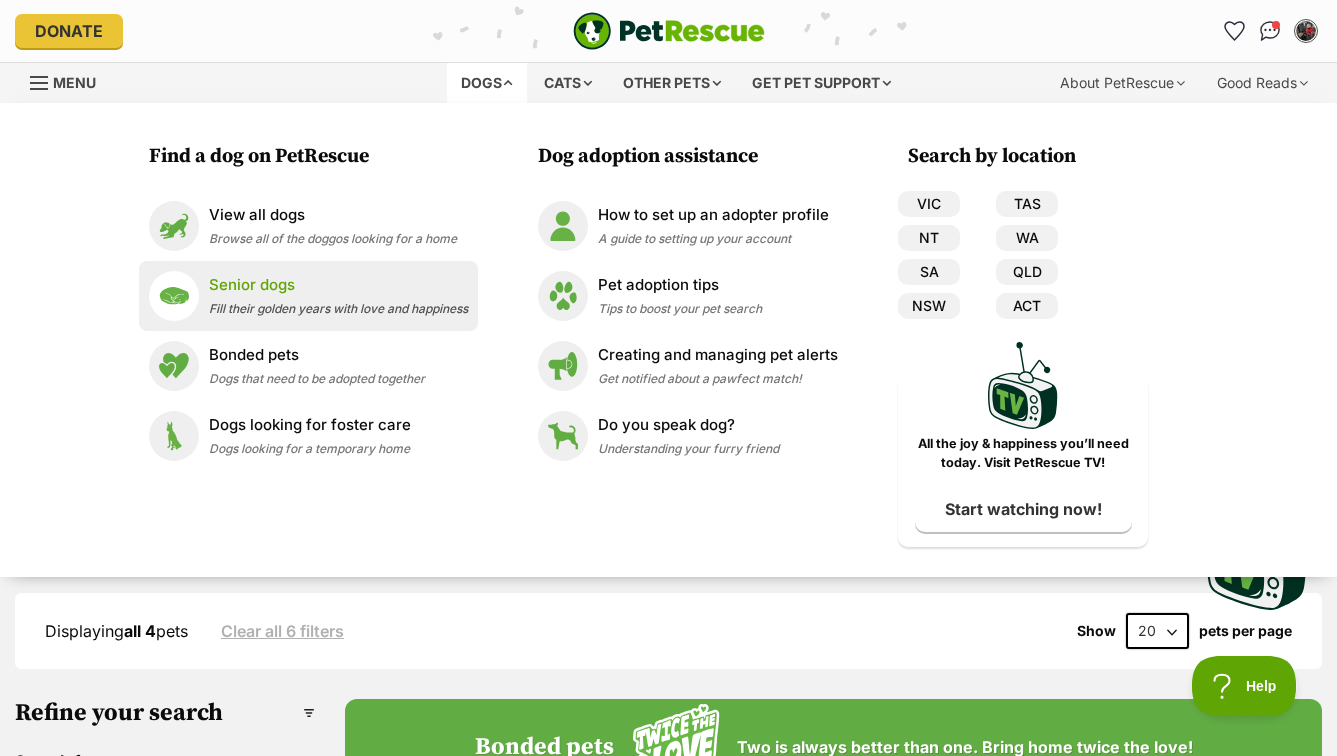 click on "Senior dogs" at bounding box center (338, 285) 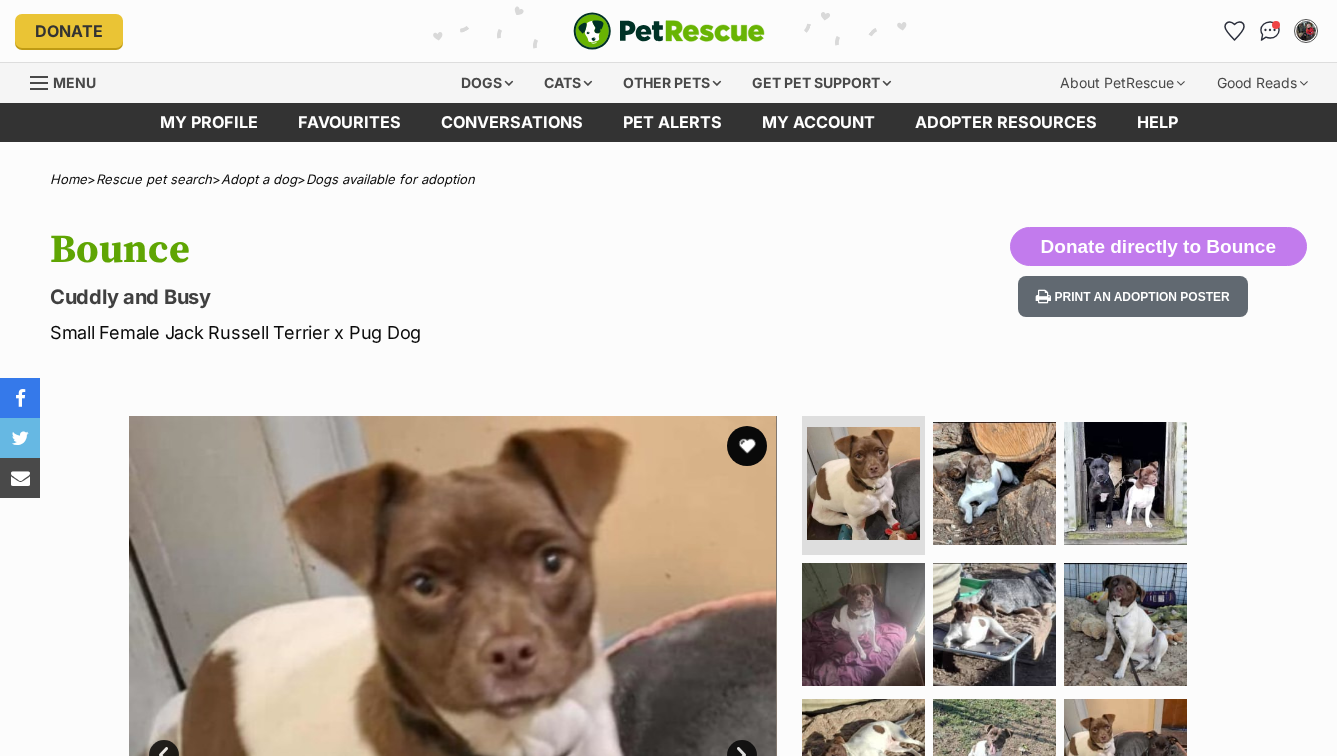 scroll, scrollTop: 0, scrollLeft: 0, axis: both 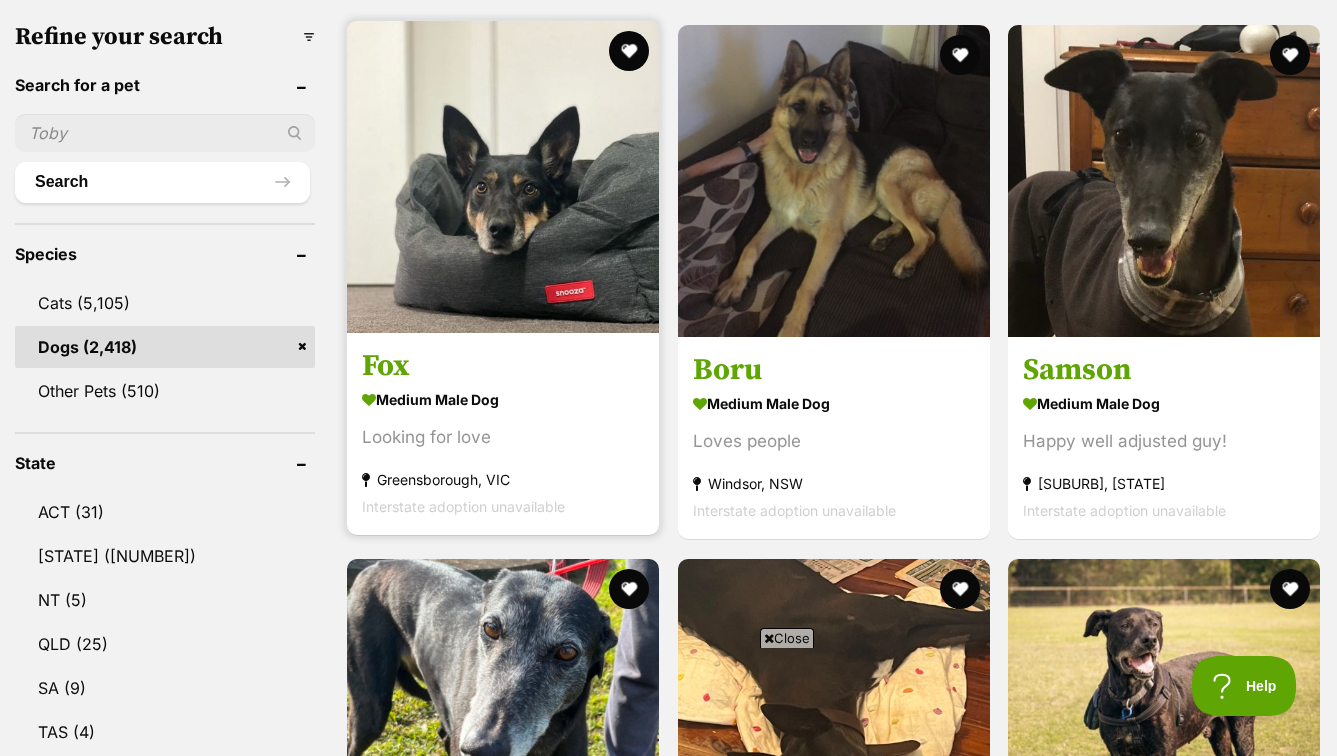 click at bounding box center [503, 177] 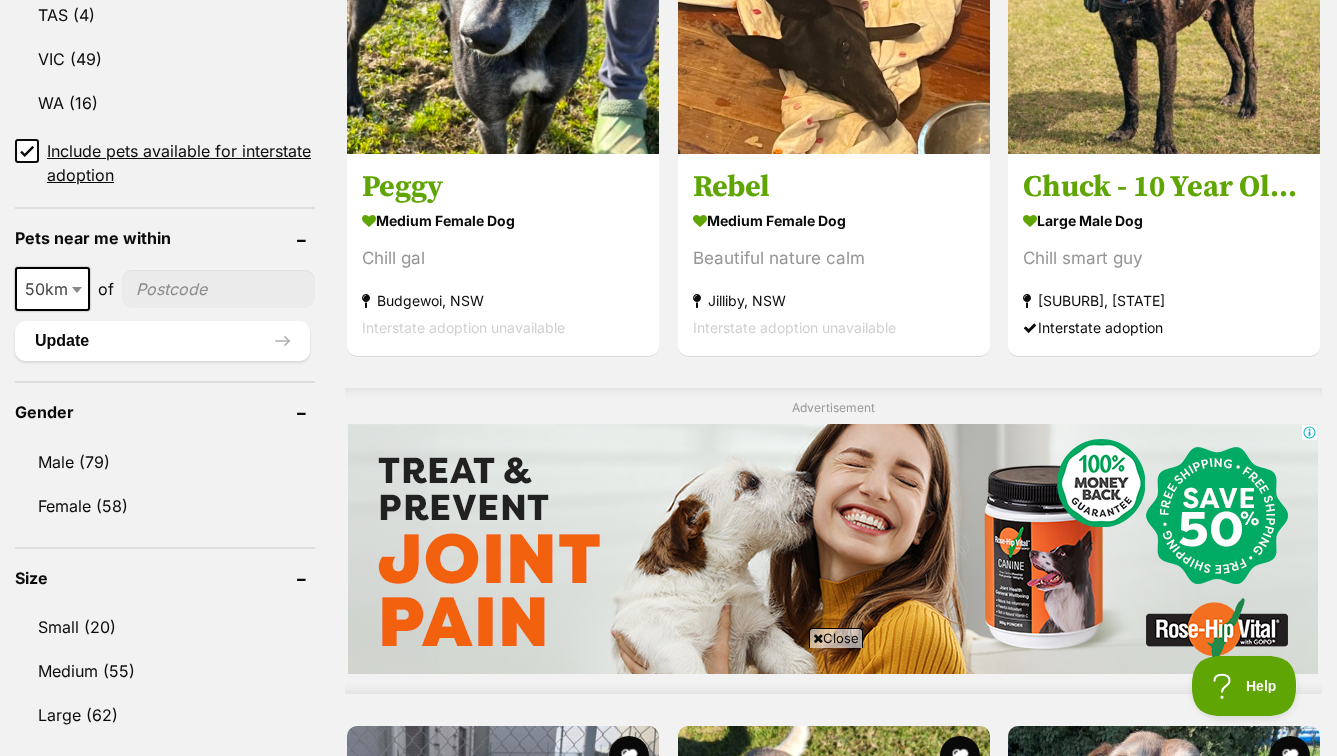 scroll, scrollTop: 1356, scrollLeft: 0, axis: vertical 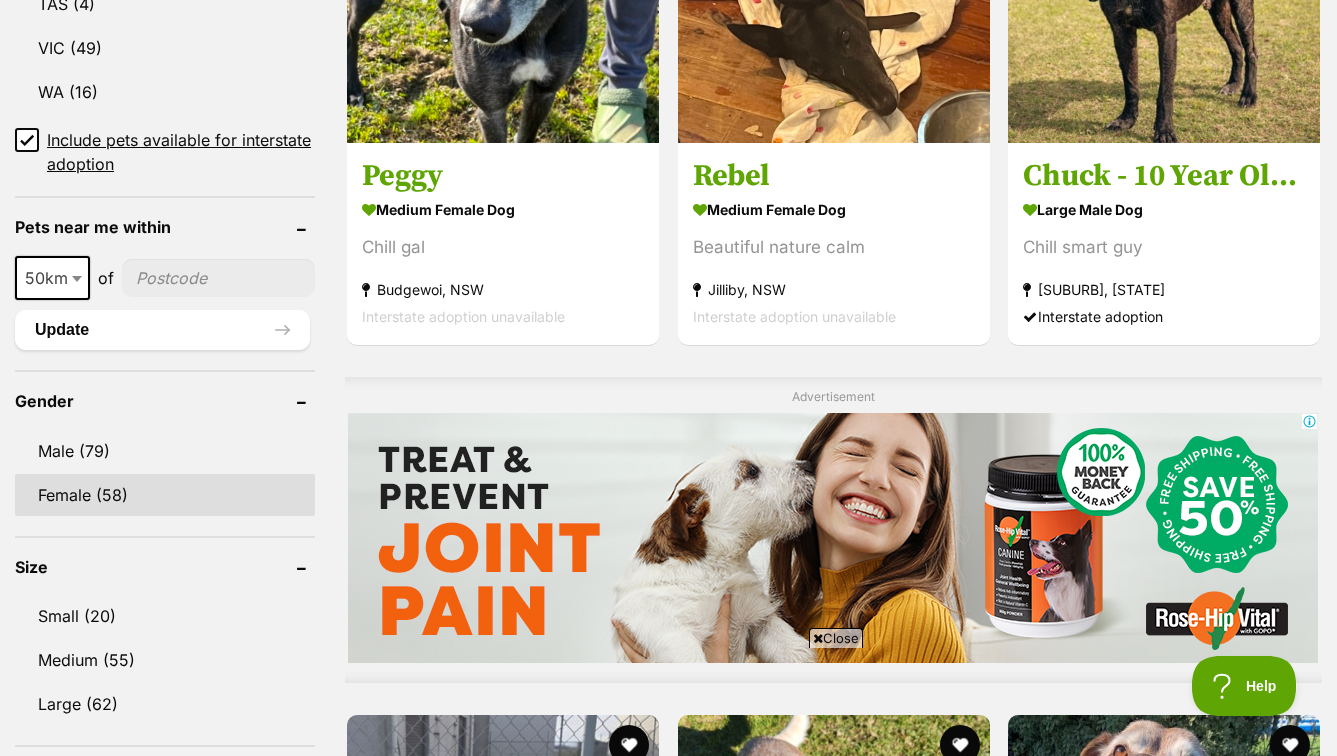 click on "Female (58)" at bounding box center (165, 495) 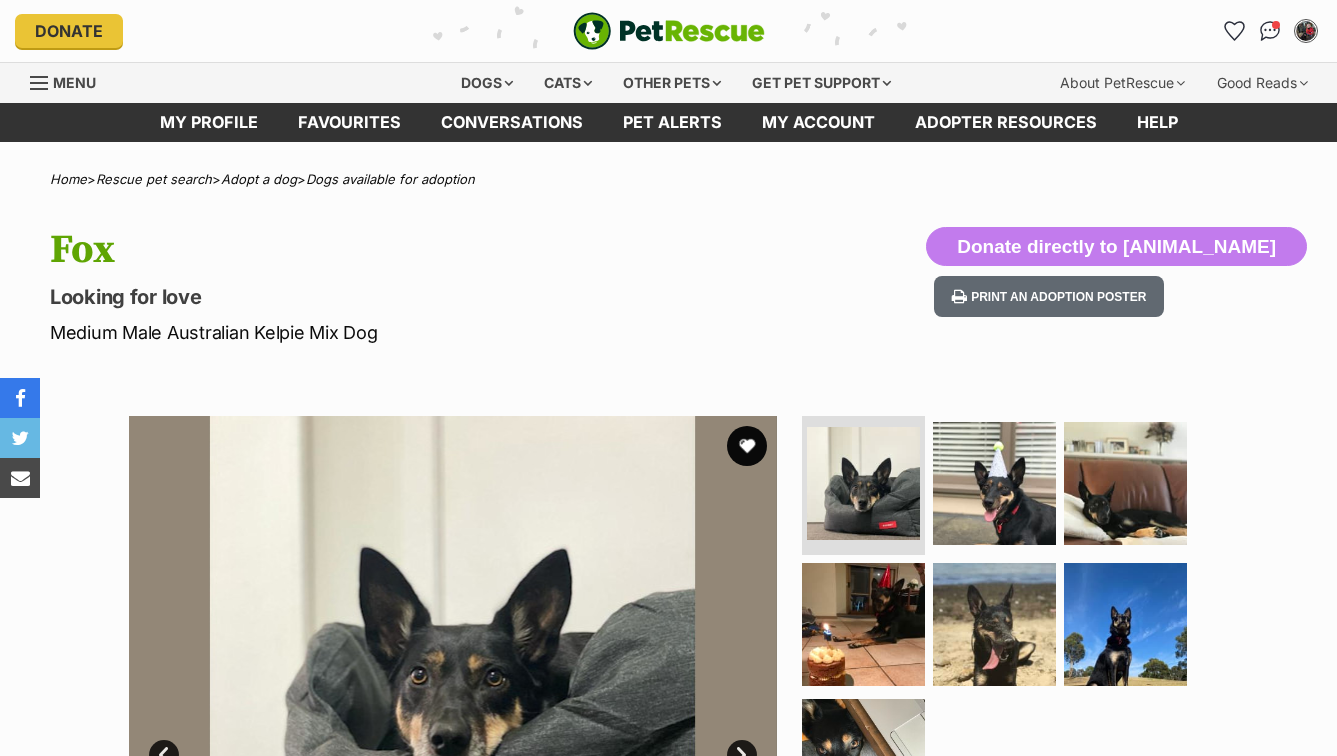 scroll, scrollTop: 0, scrollLeft: 0, axis: both 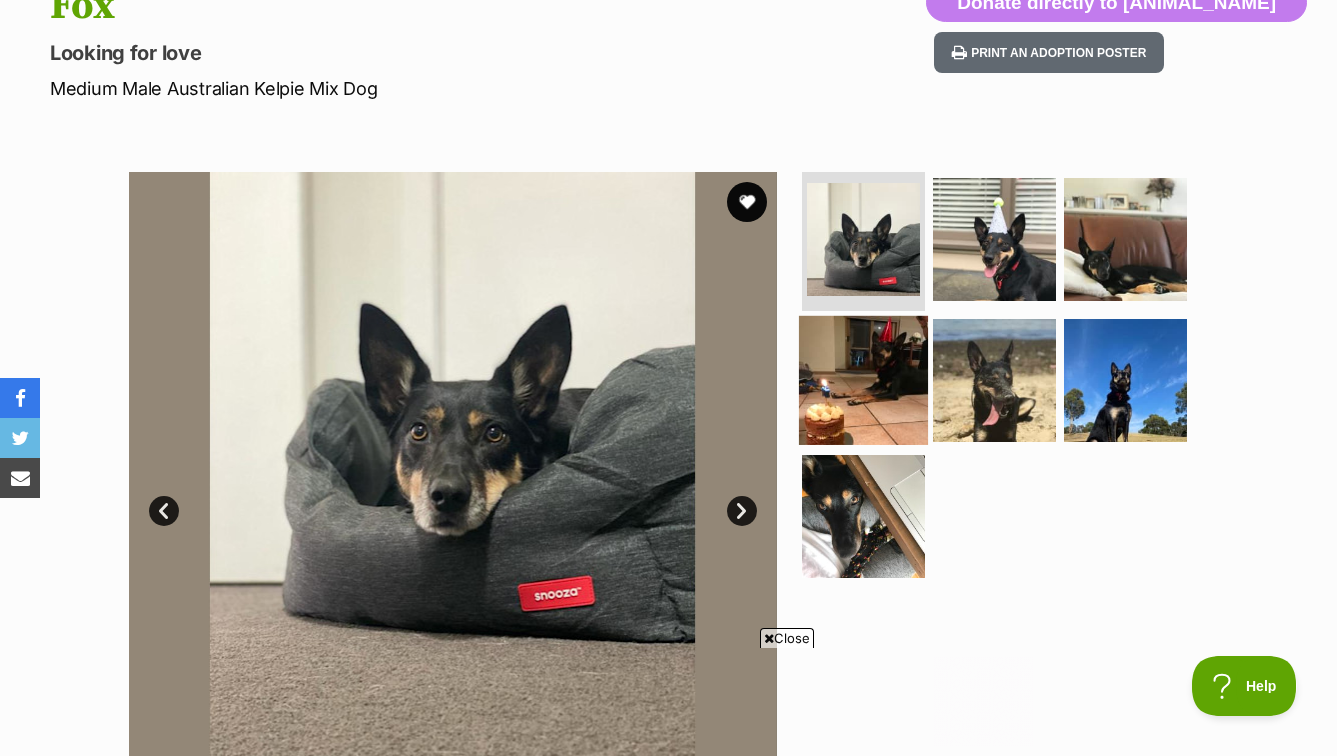 click at bounding box center [863, 380] 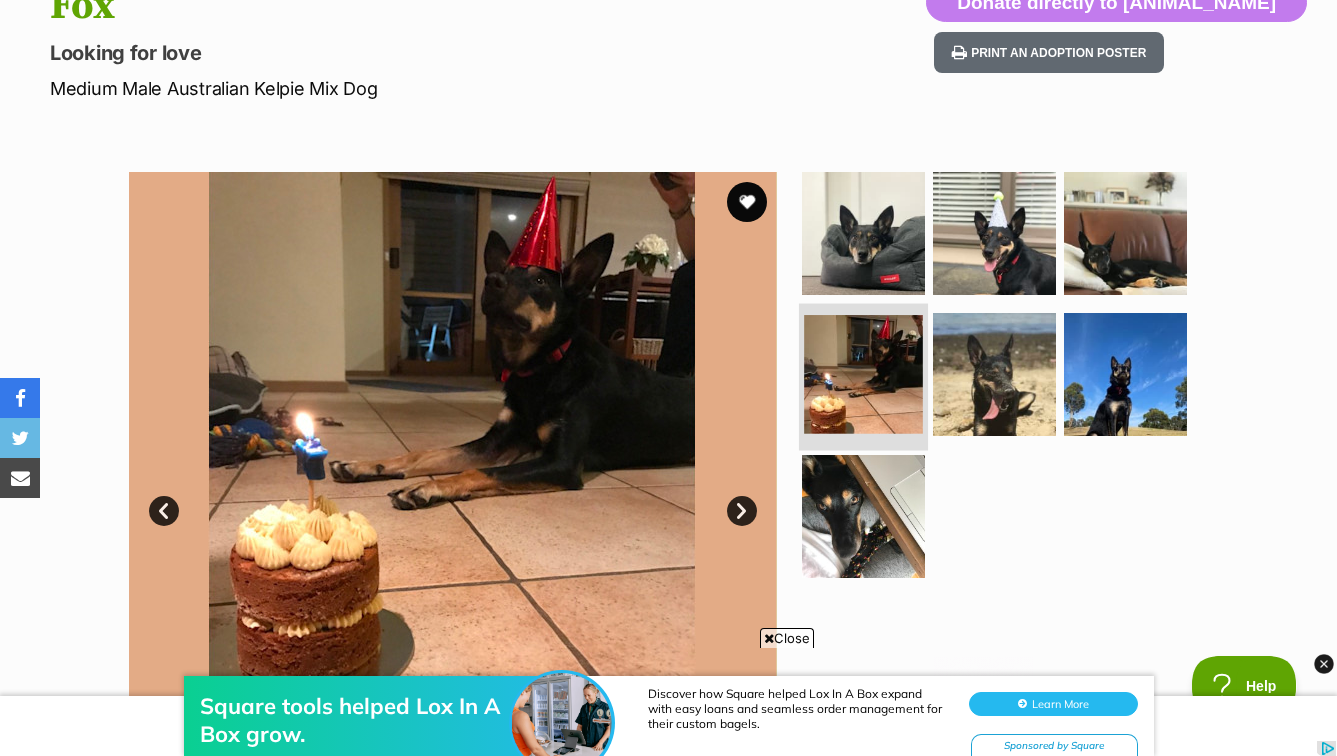 scroll, scrollTop: 0, scrollLeft: 0, axis: both 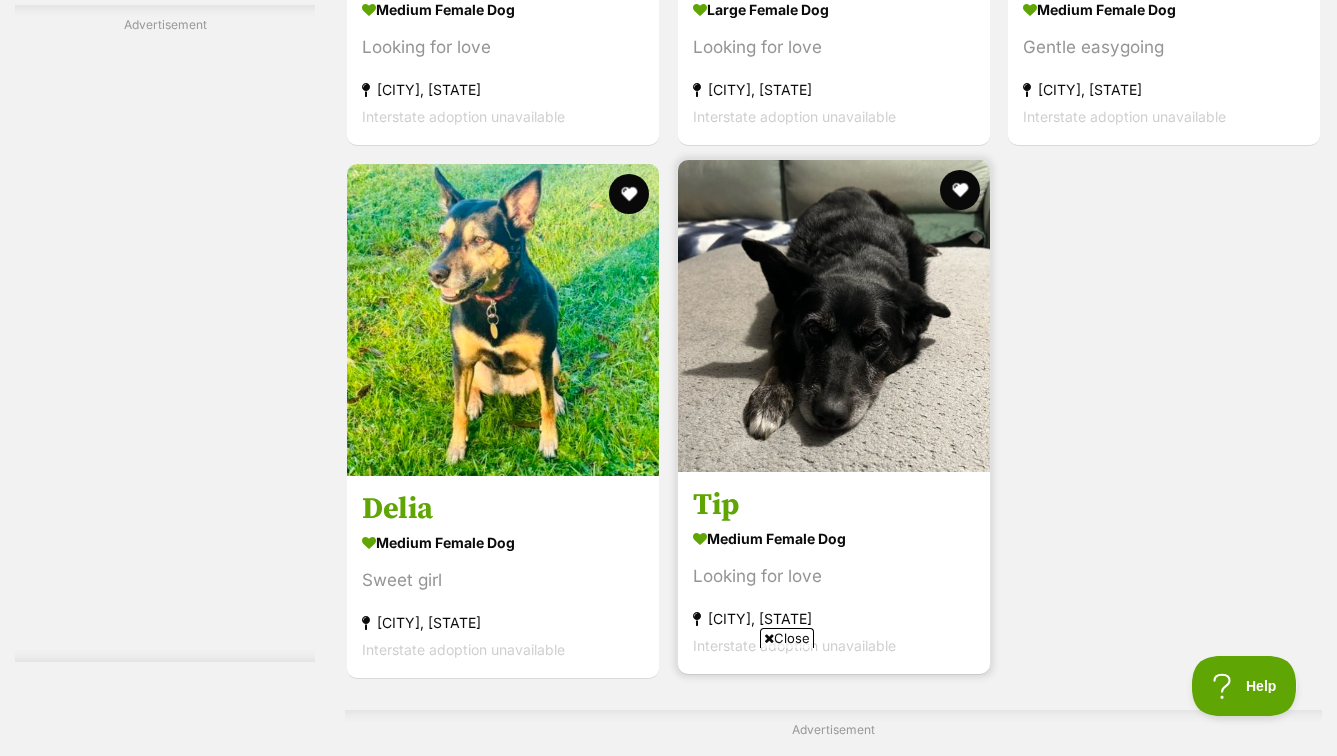 click at bounding box center [834, 316] 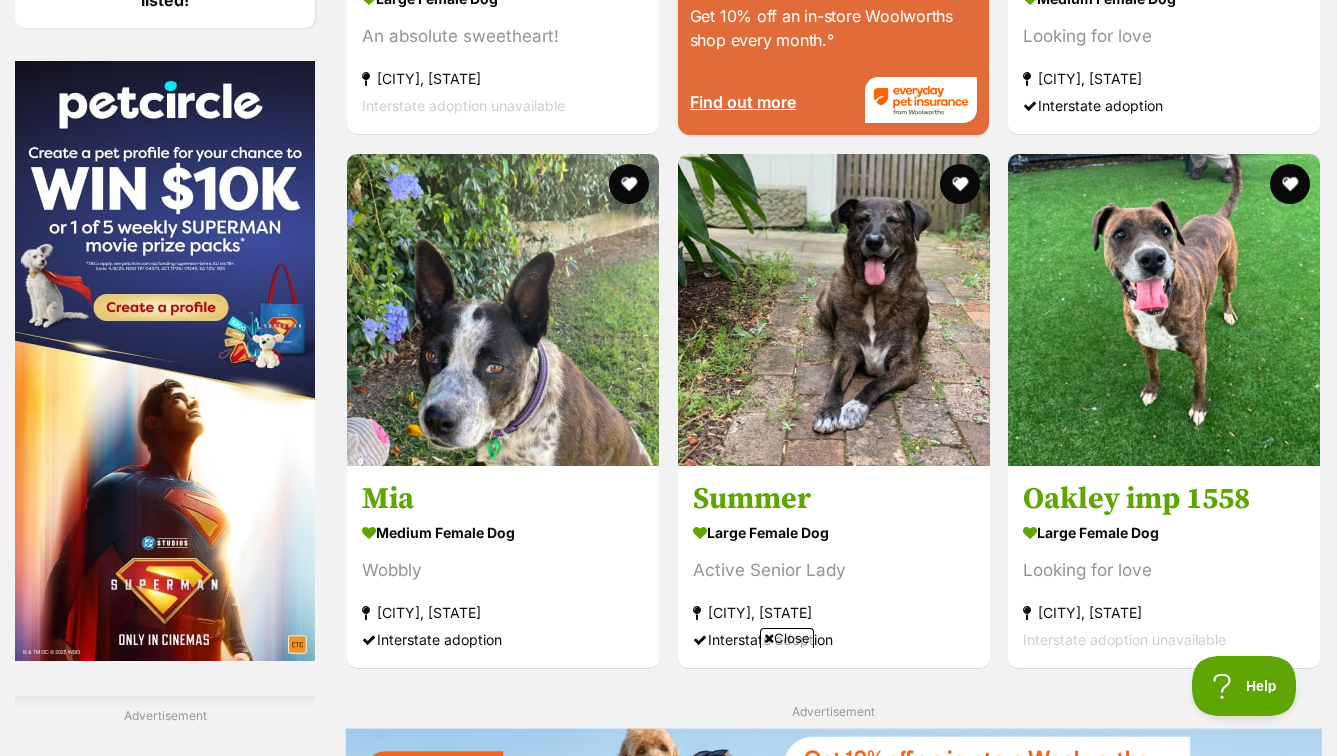 scroll, scrollTop: 3046, scrollLeft: 0, axis: vertical 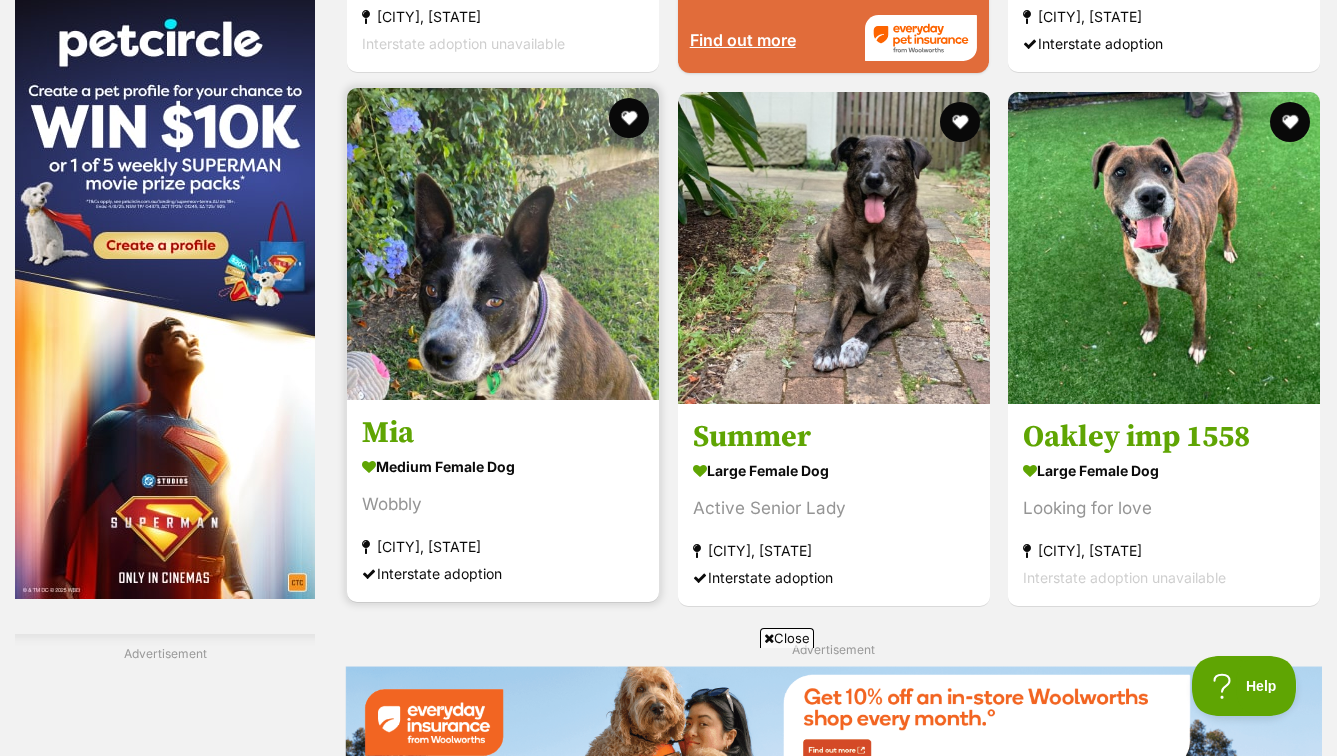 click at bounding box center [503, 244] 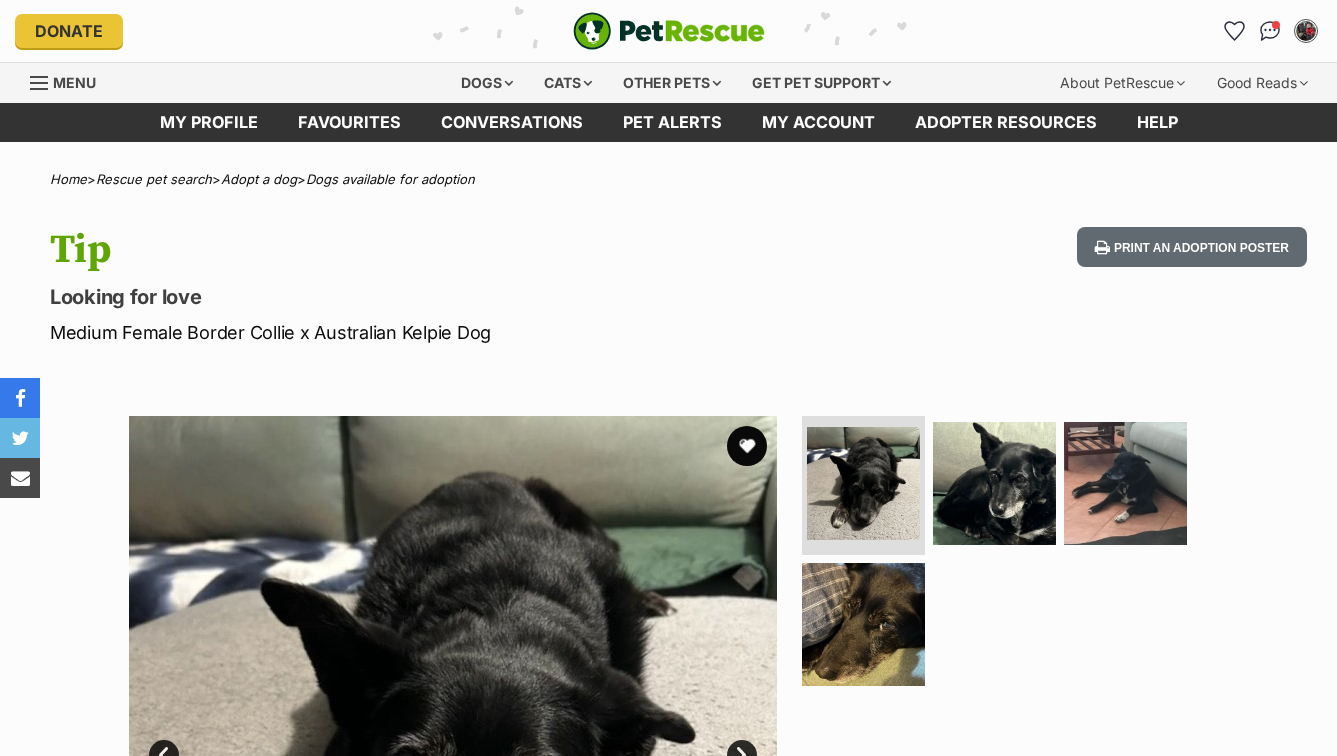 scroll, scrollTop: 0, scrollLeft: 0, axis: both 